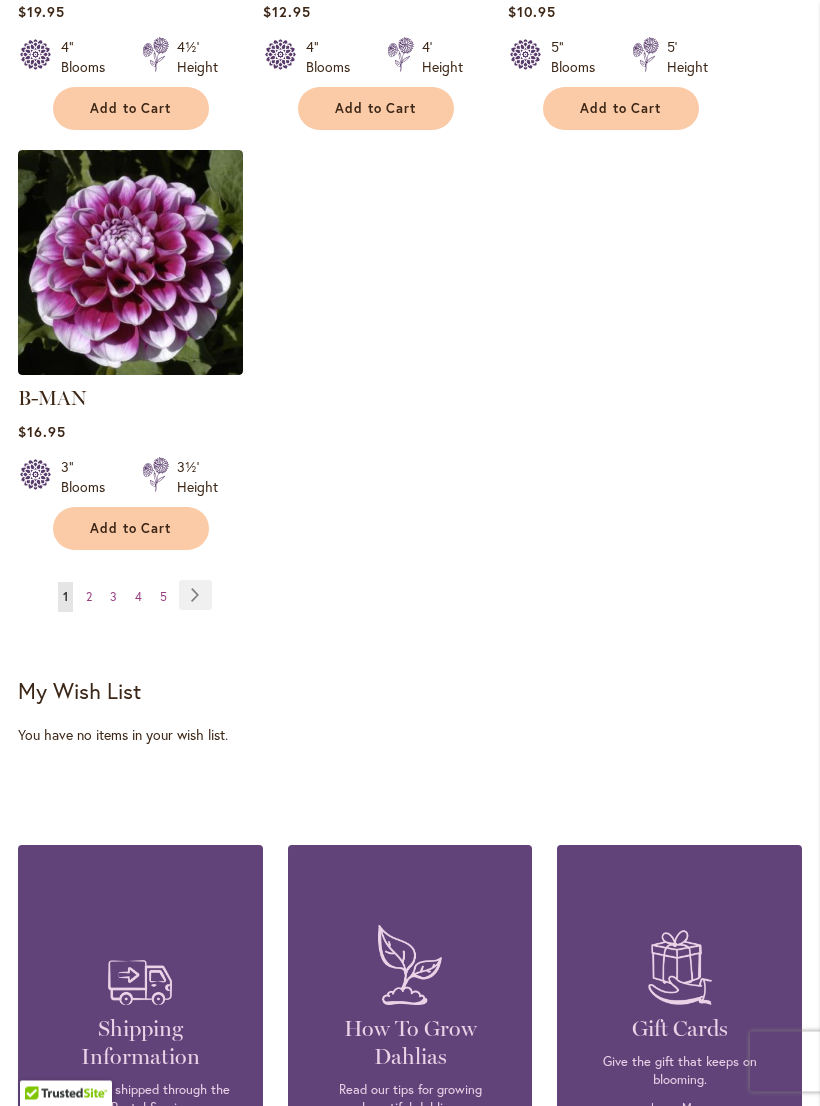 scroll, scrollTop: 2766, scrollLeft: 0, axis: vertical 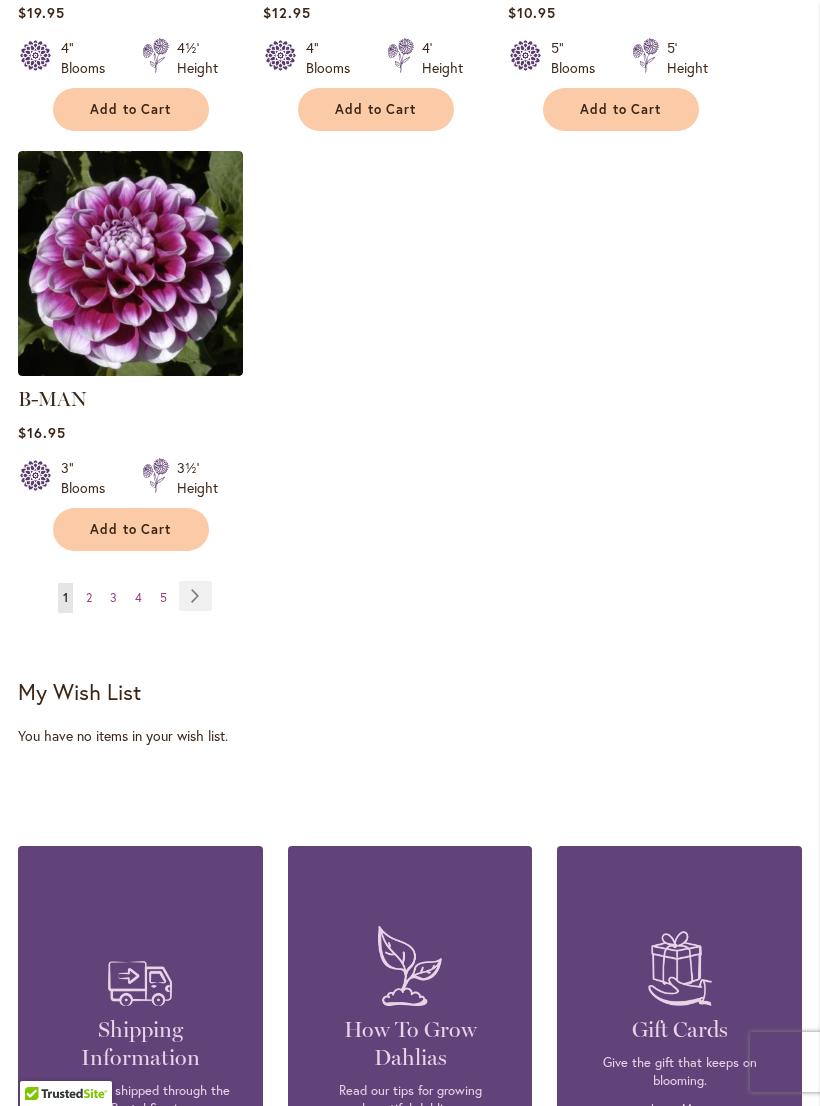 click on "Page
2" at bounding box center (89, 598) 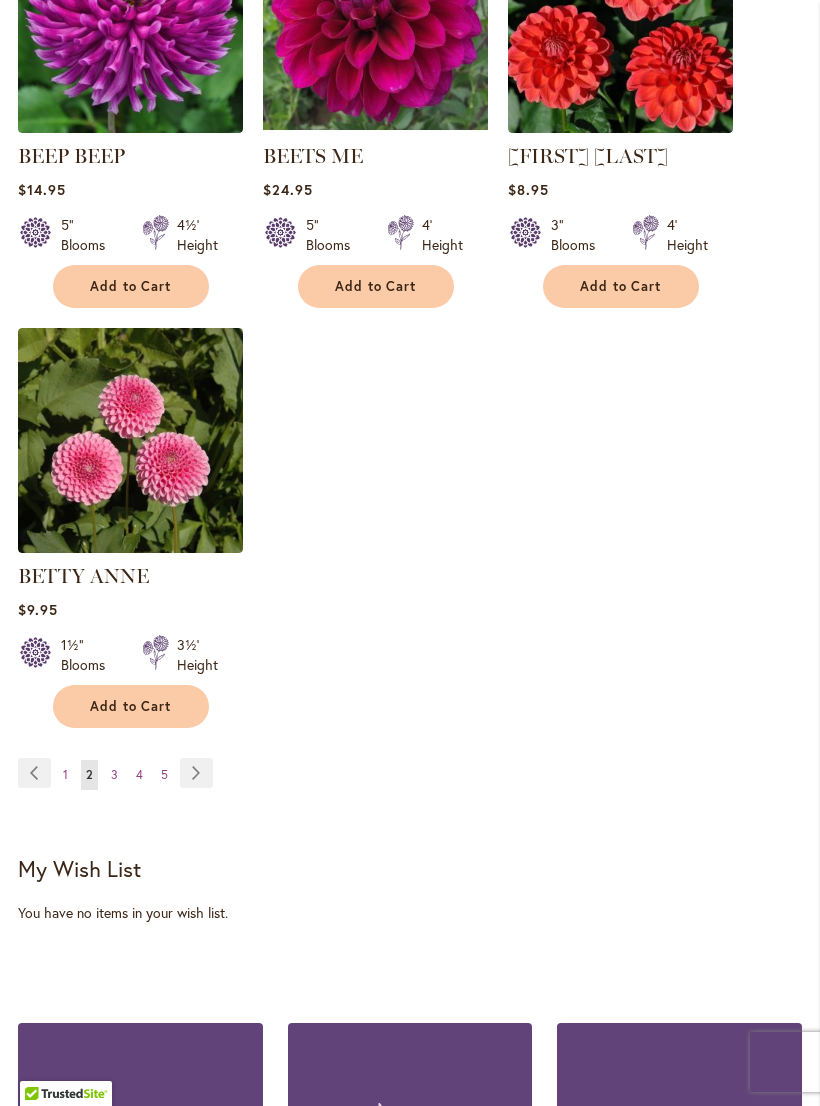 scroll, scrollTop: 2599, scrollLeft: 0, axis: vertical 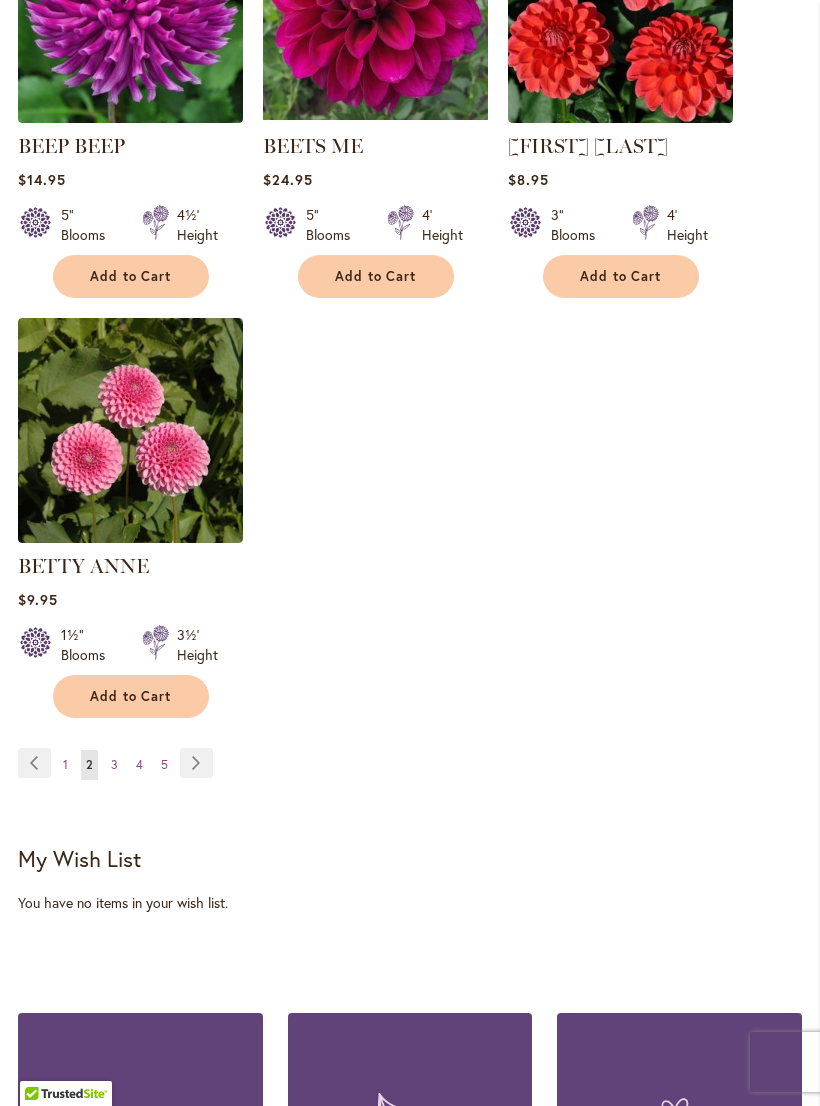 click on "Page
3" at bounding box center (114, 765) 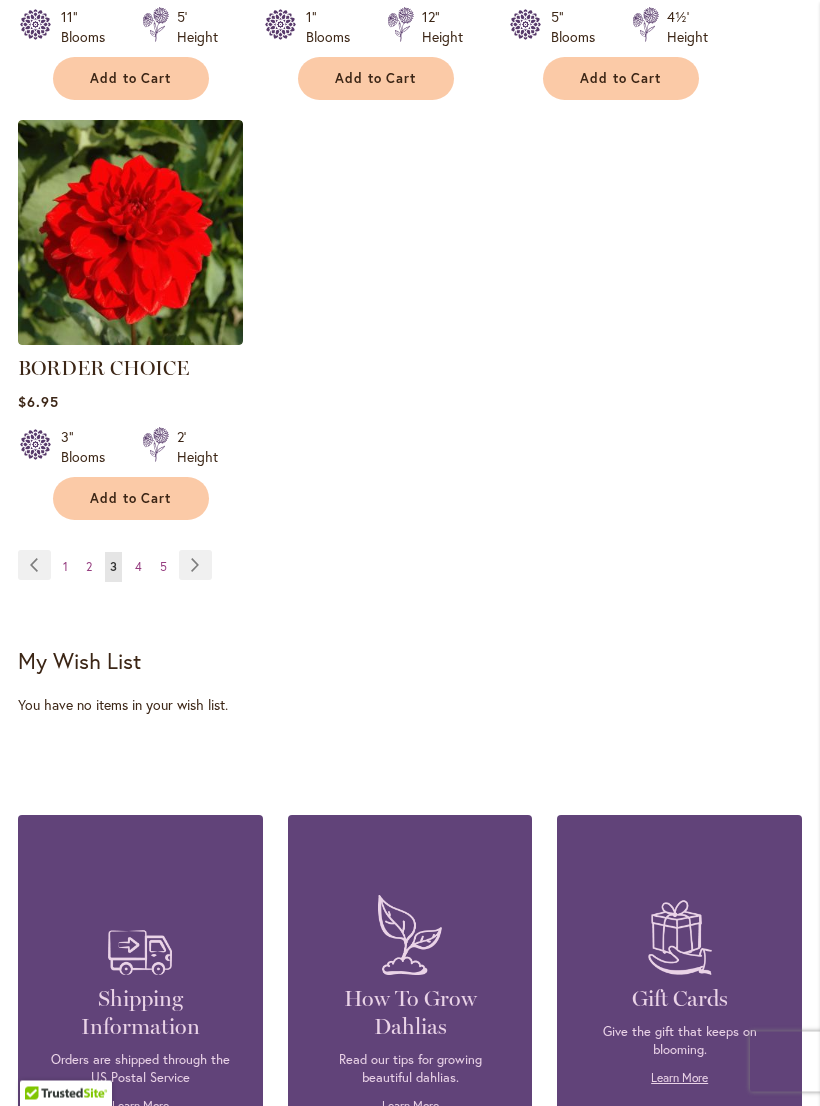 scroll, scrollTop: 2795, scrollLeft: 0, axis: vertical 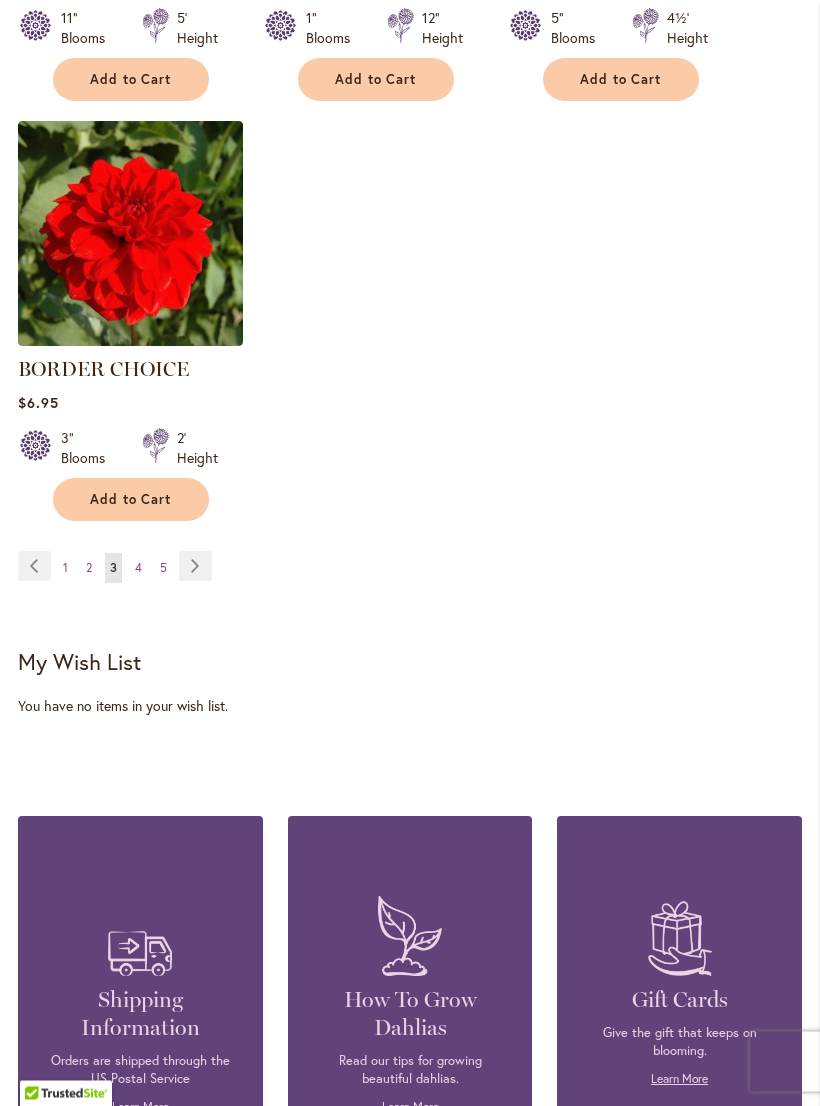 click on "You're currently reading page
3" at bounding box center [113, 569] 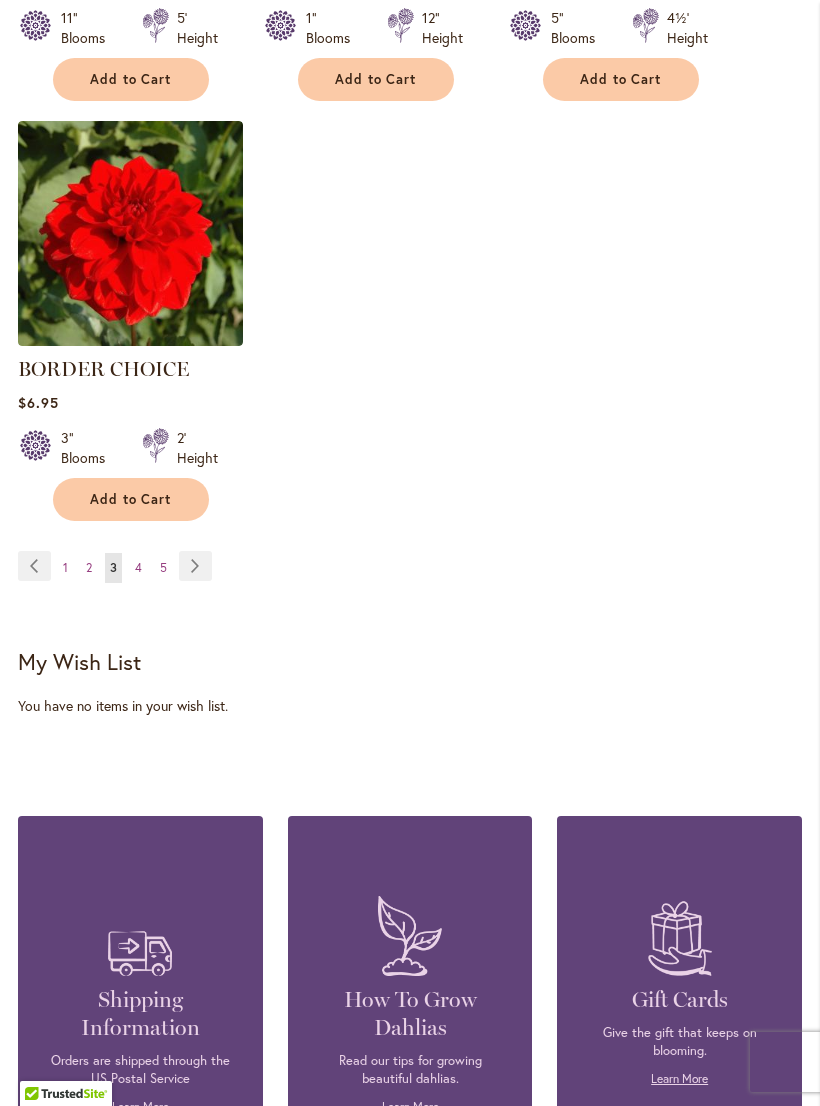 click on "4" at bounding box center [138, 567] 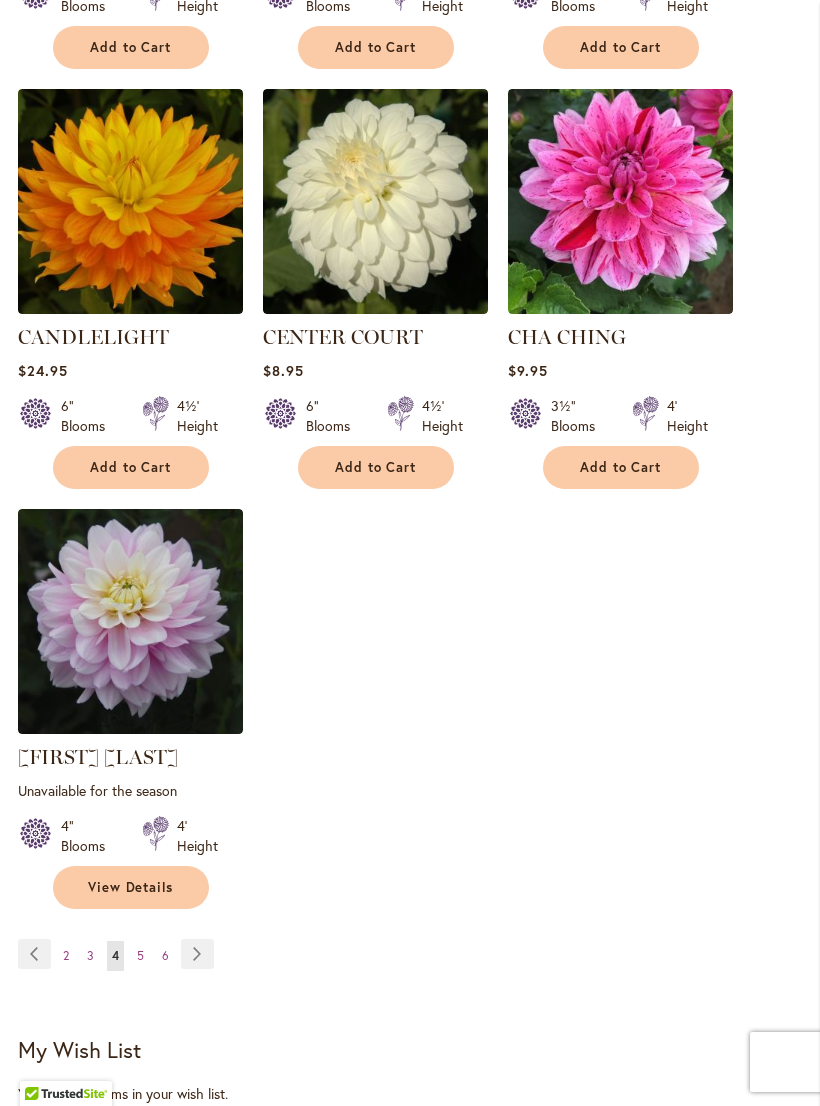 scroll, scrollTop: 0, scrollLeft: 0, axis: both 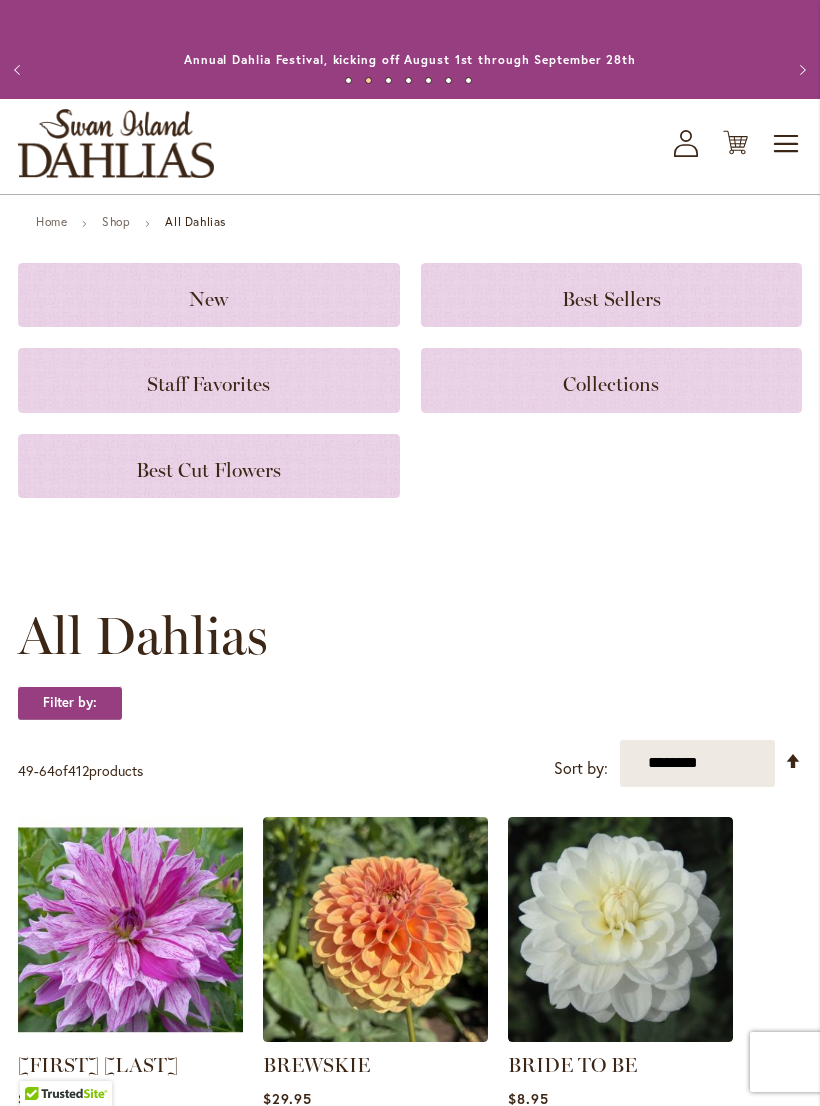 click on "Staff Favorites" 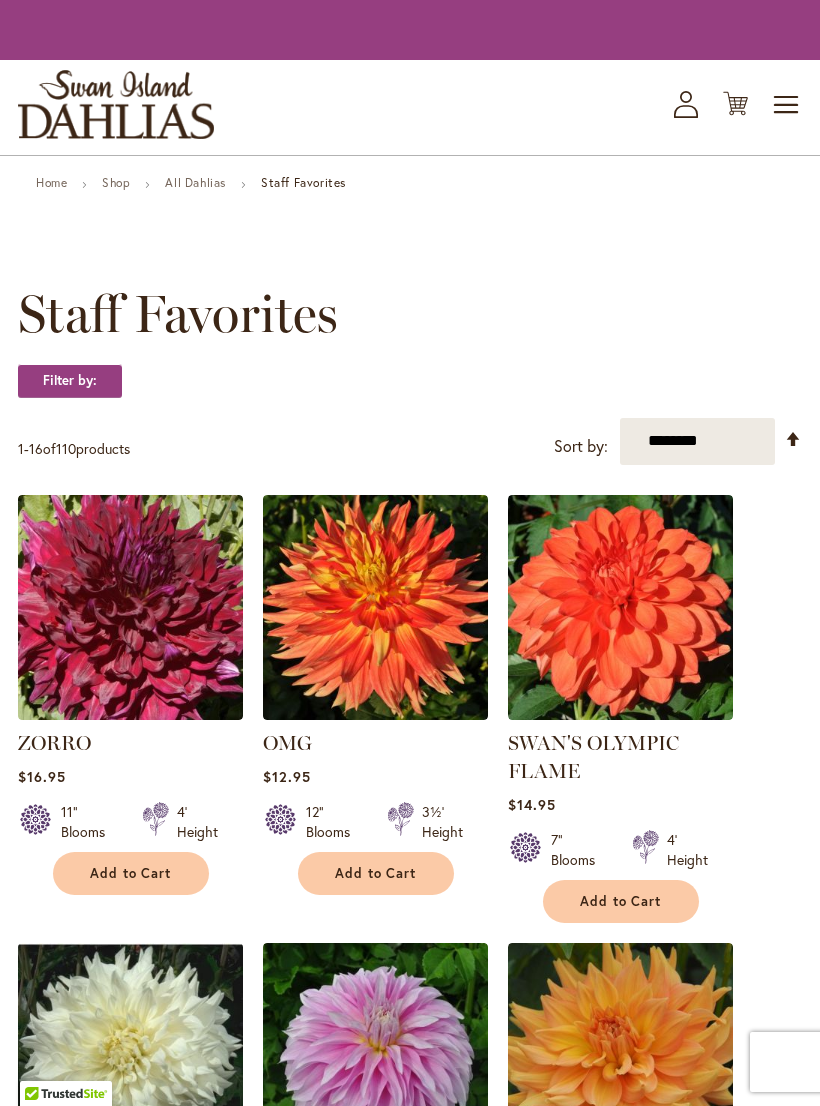 scroll, scrollTop: 0, scrollLeft: 0, axis: both 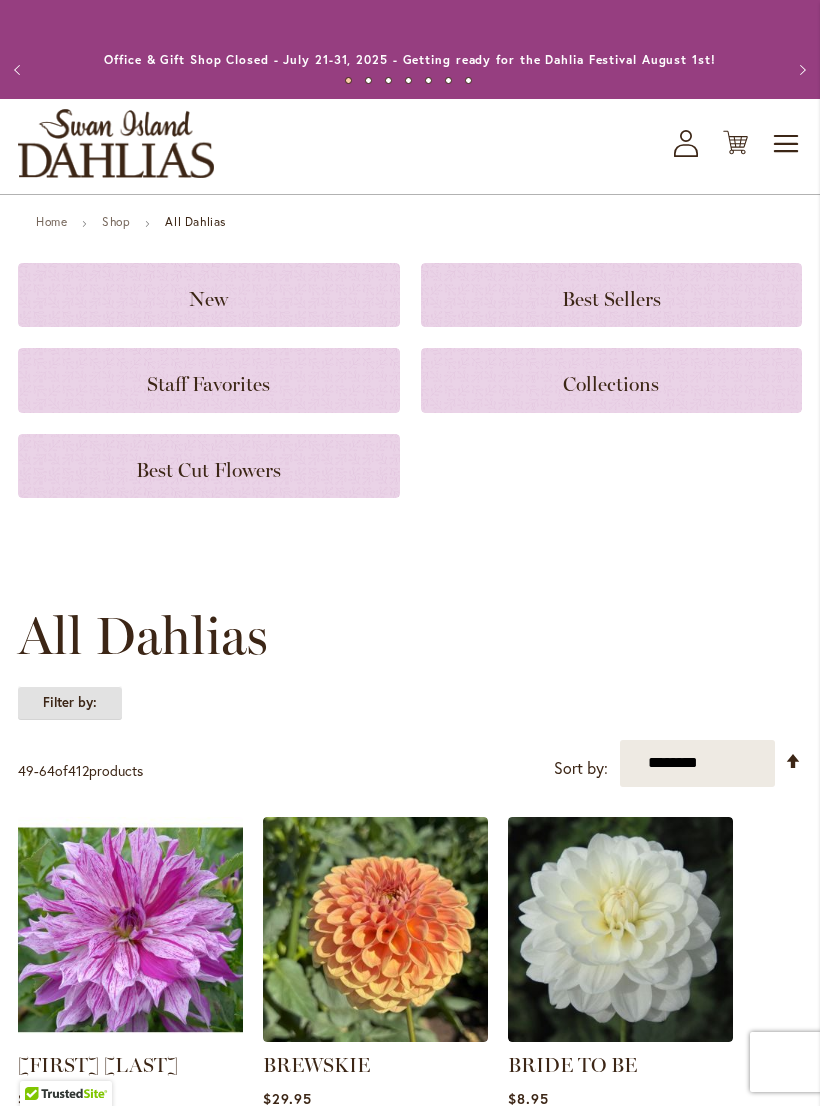 click on "Filter by:" at bounding box center [70, 703] 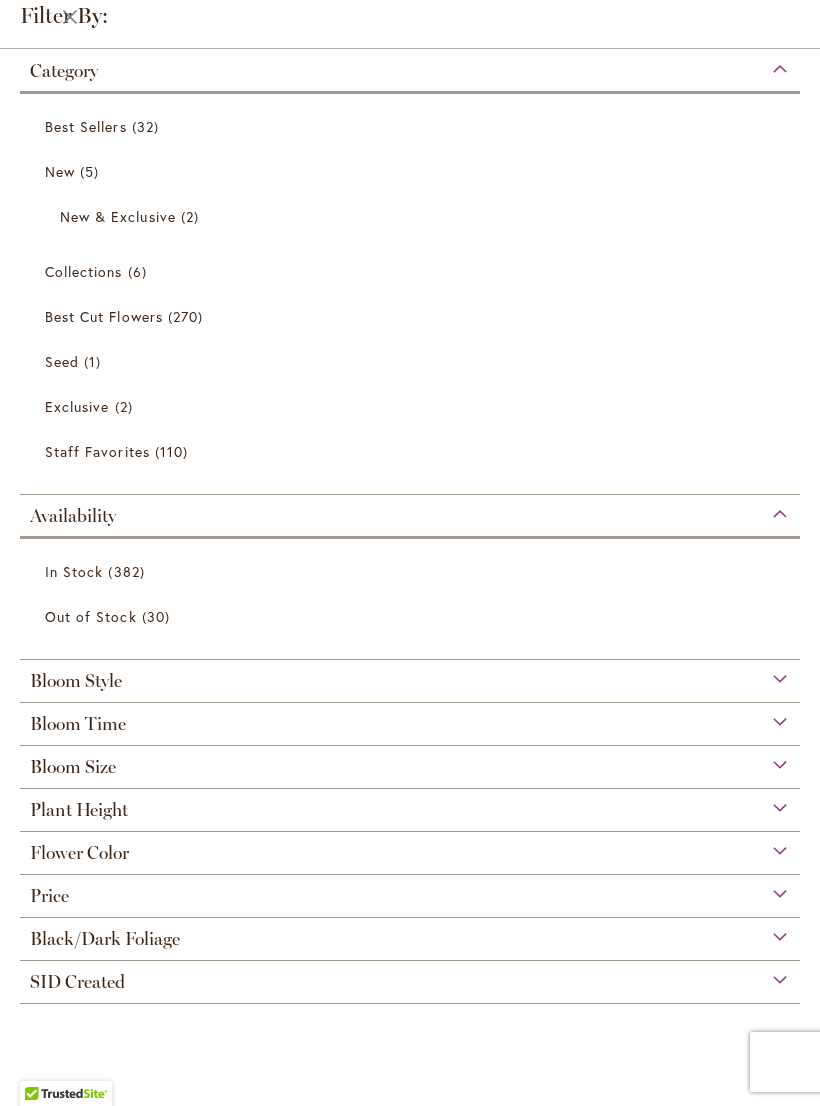 click on "Bloom Size" at bounding box center [410, 762] 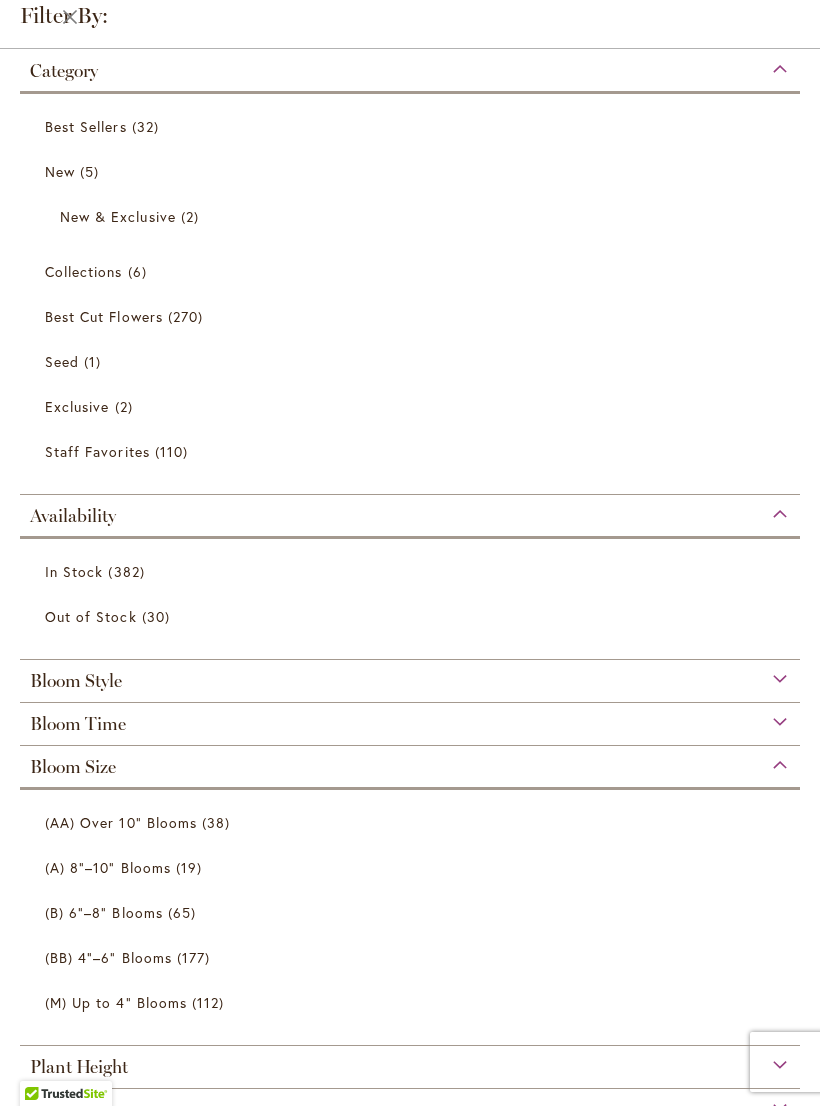 click on "177
items" at bounding box center [196, 957] 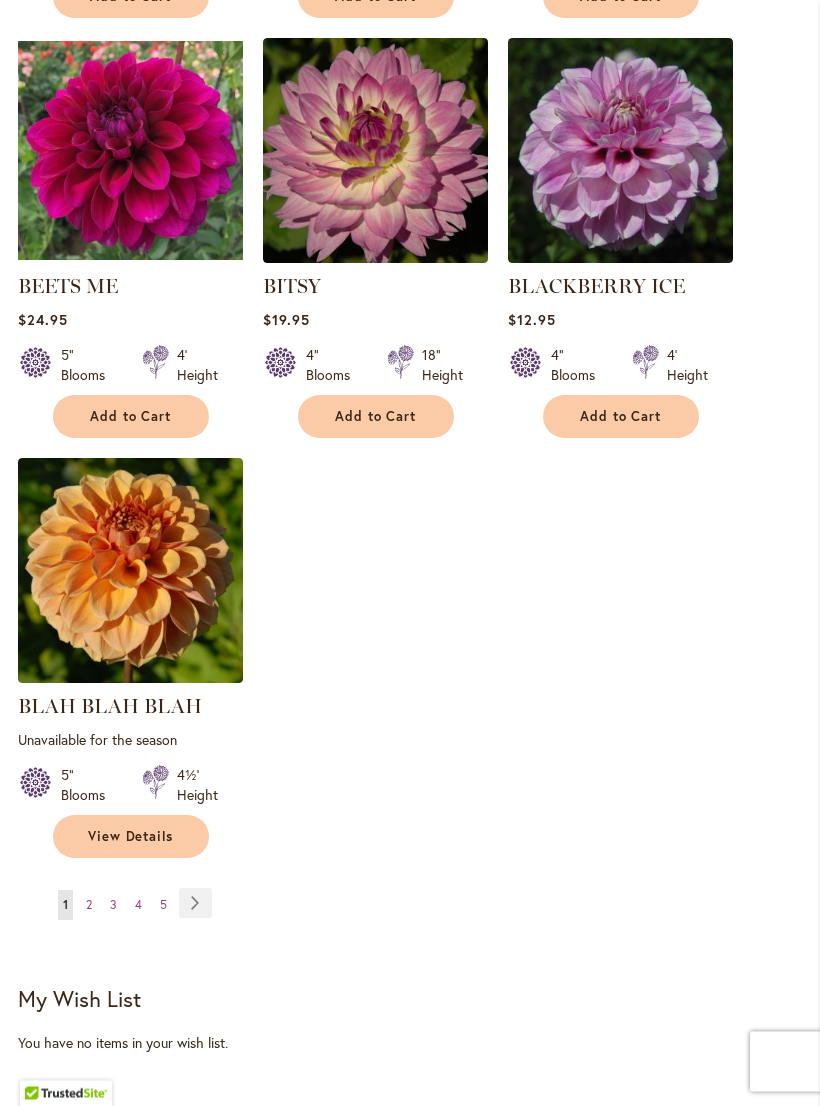 scroll, scrollTop: 2296, scrollLeft: 0, axis: vertical 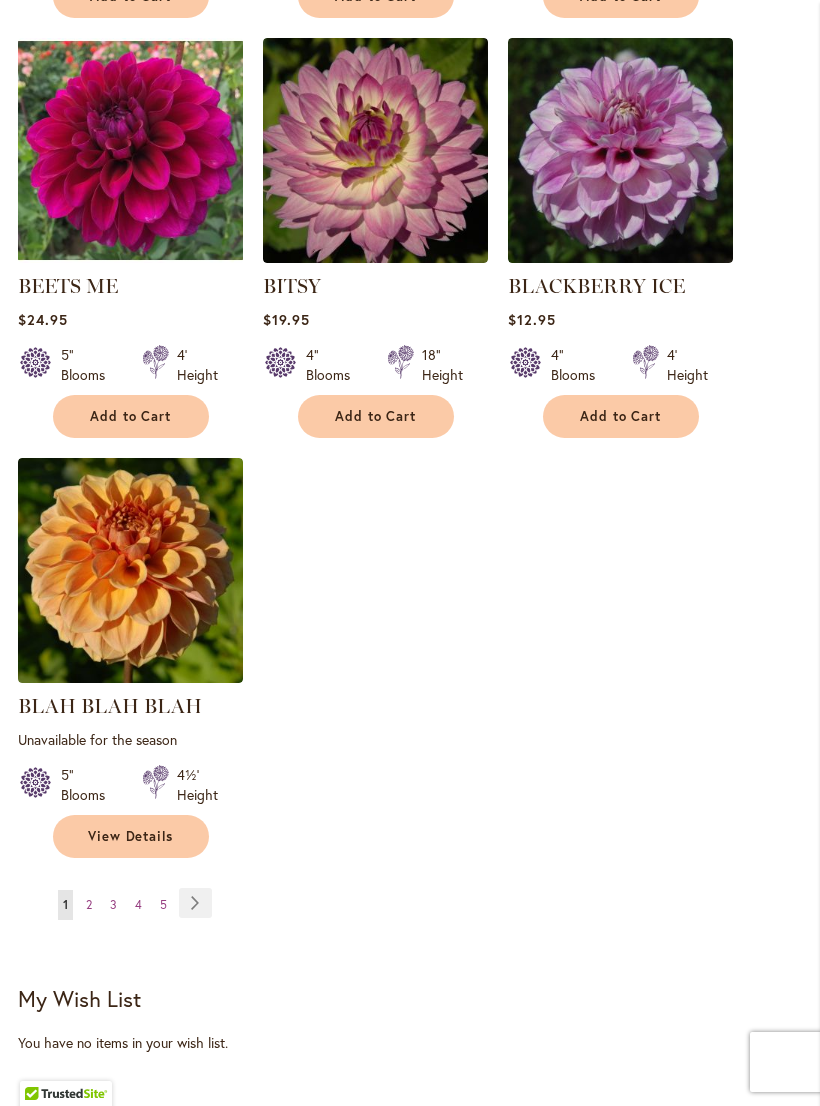 click on "Page
Next" at bounding box center (195, 903) 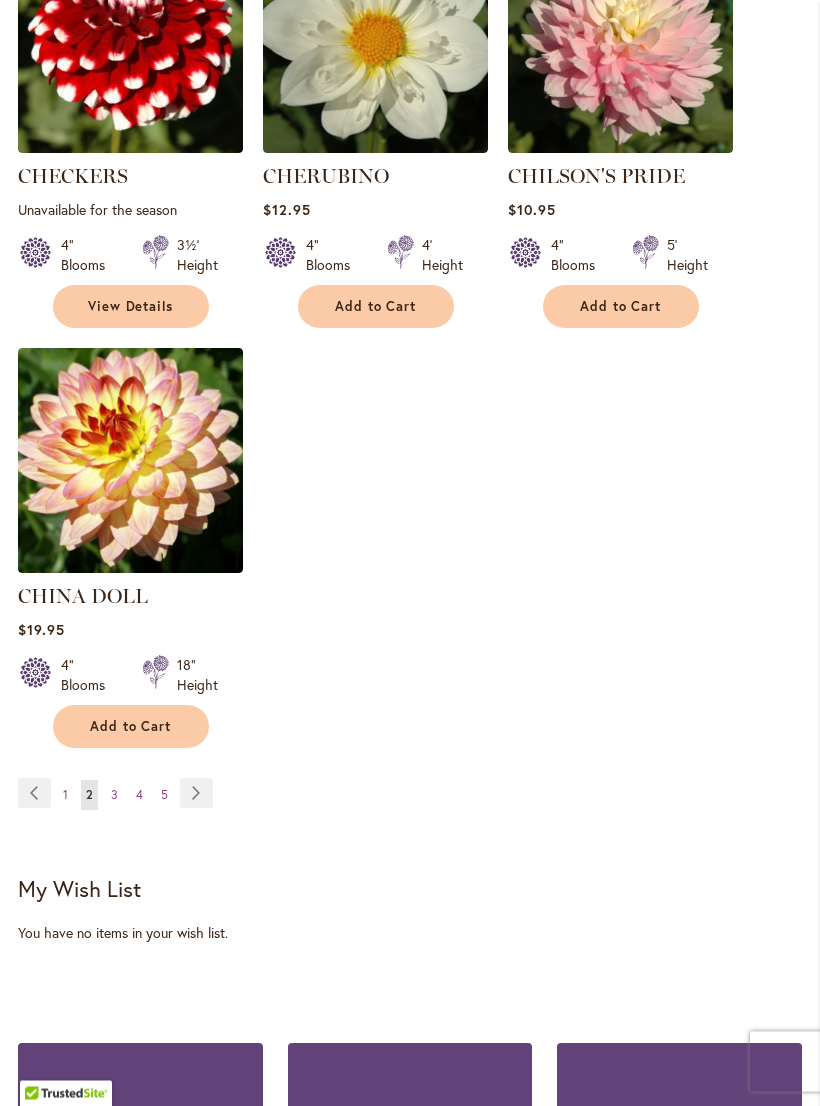 scroll, scrollTop: 2434, scrollLeft: 0, axis: vertical 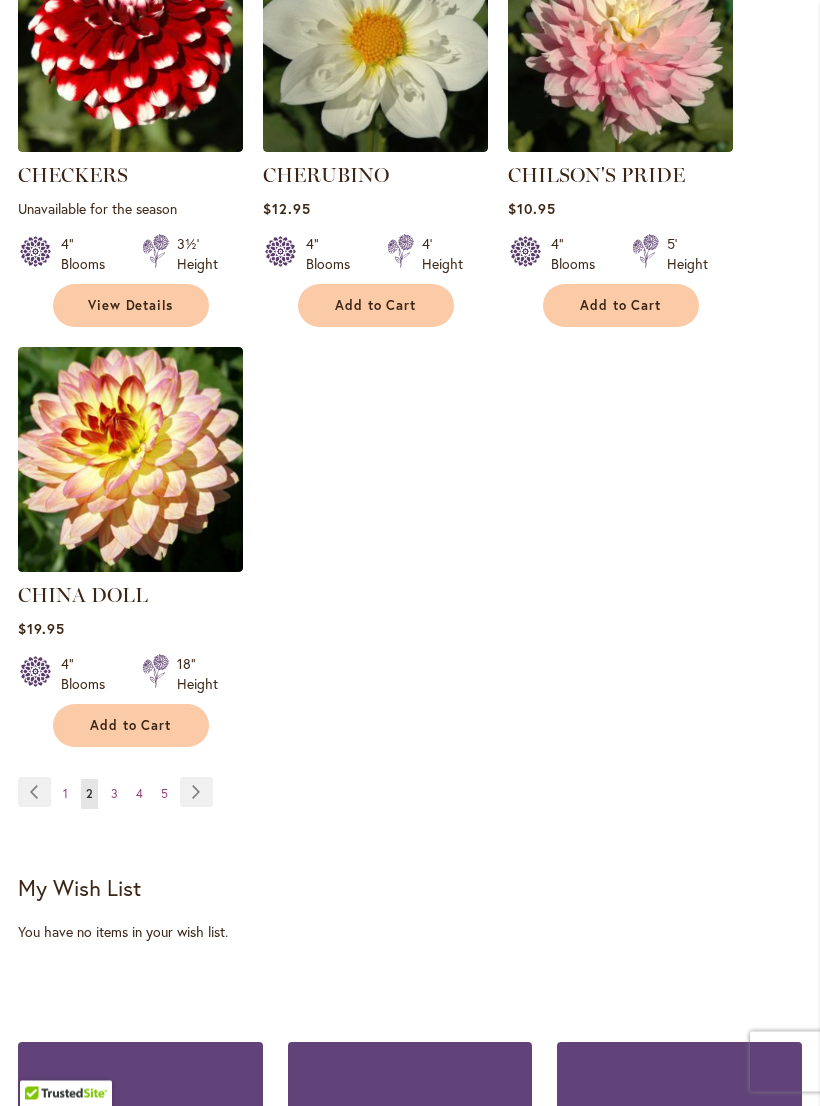 click on "Page
Next" at bounding box center (196, 793) 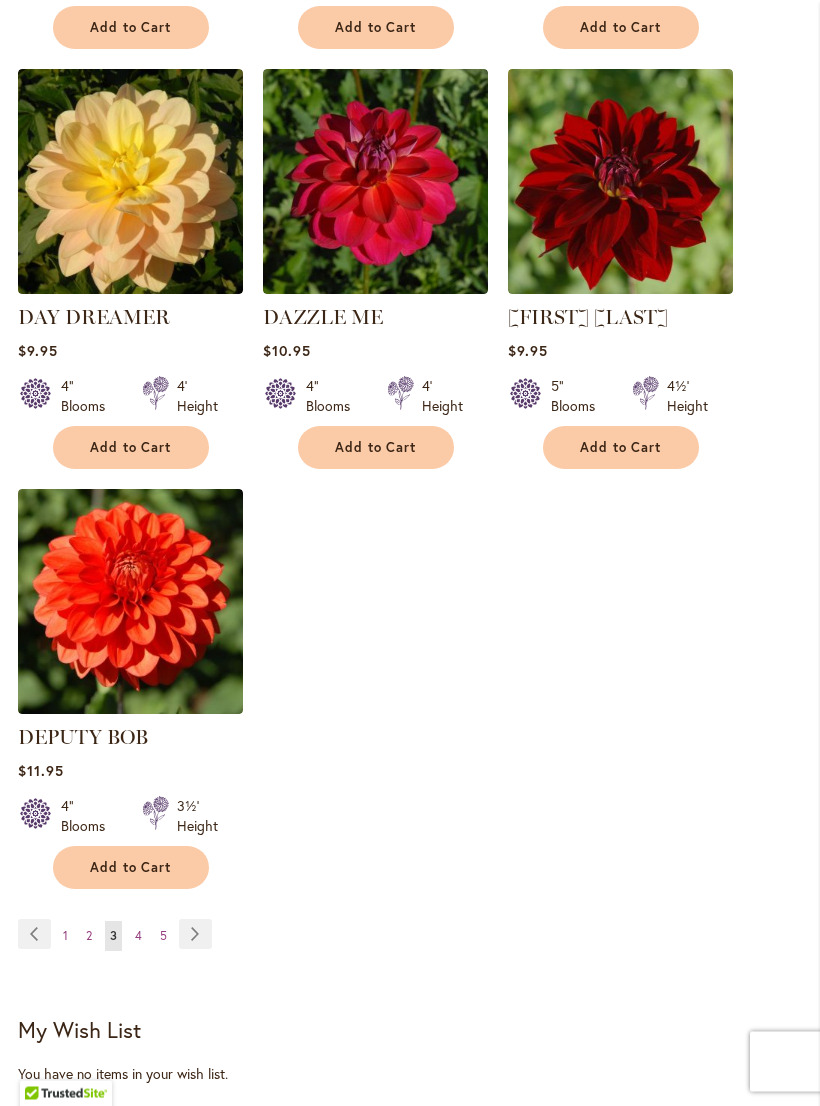scroll, scrollTop: 2285, scrollLeft: 0, axis: vertical 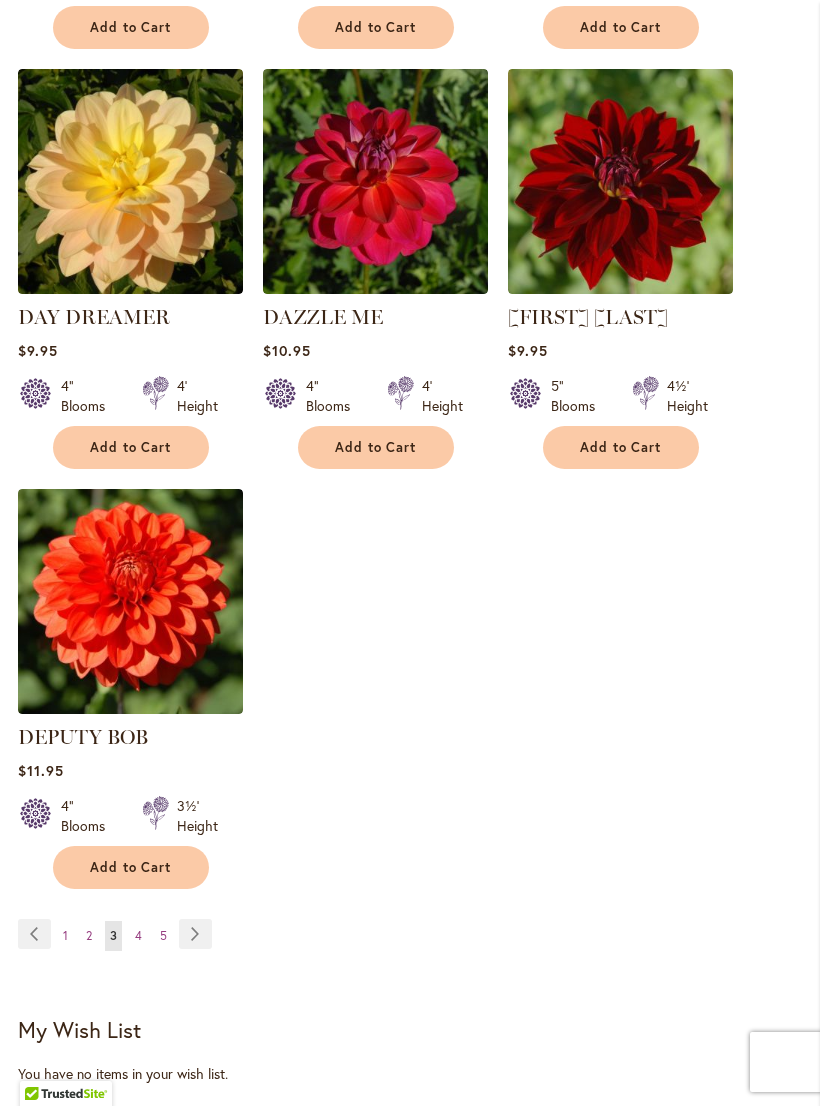 click on "Page
Next" at bounding box center [195, 934] 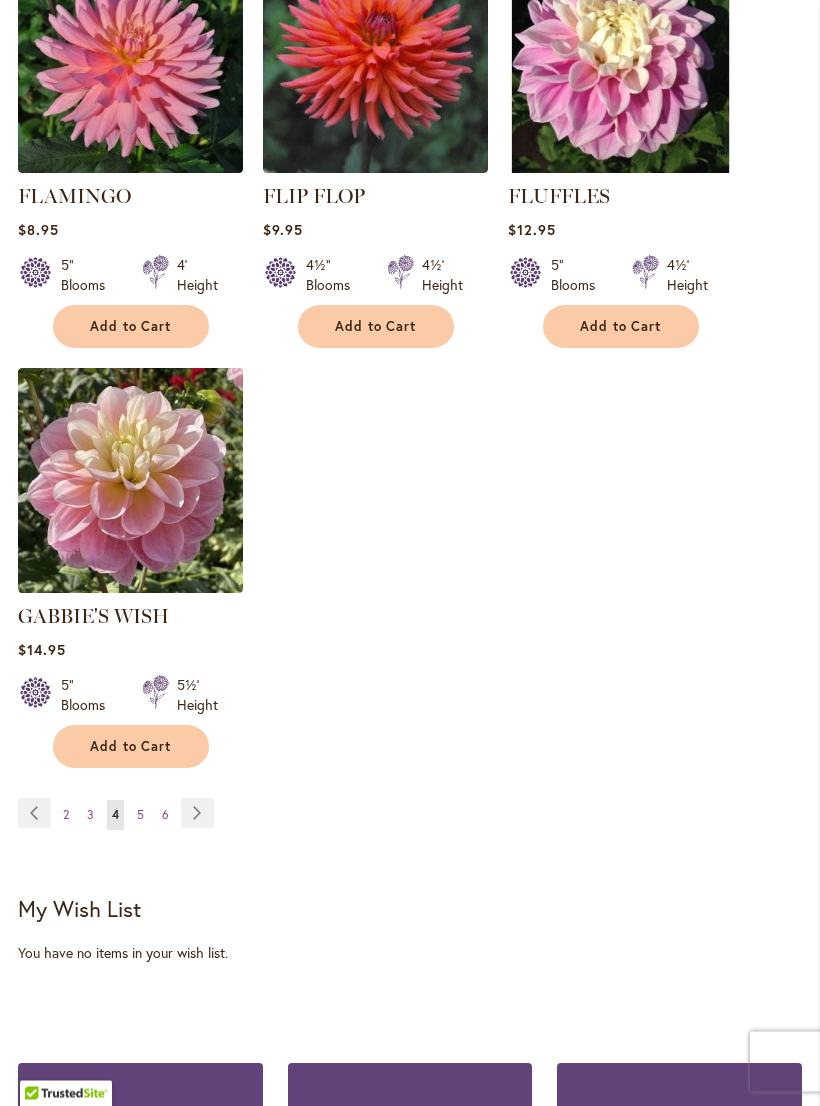 scroll, scrollTop: 2406, scrollLeft: 0, axis: vertical 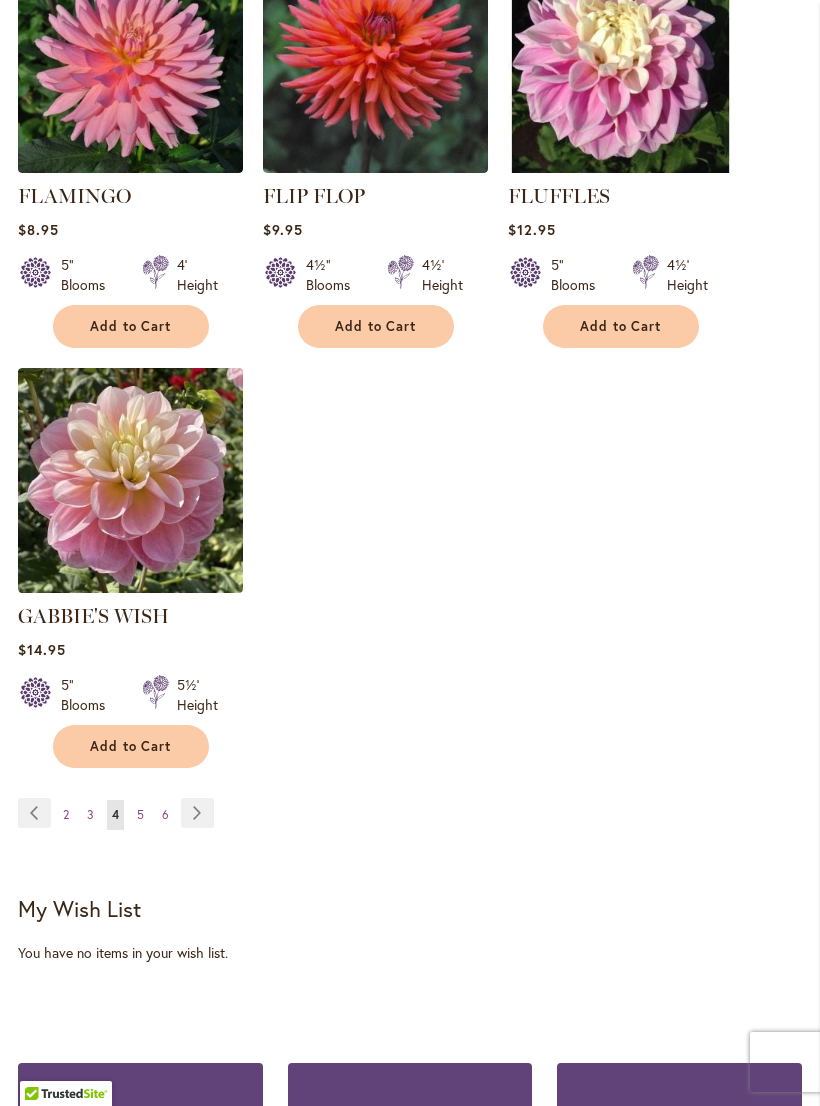 click on "Page
Next" at bounding box center [197, 813] 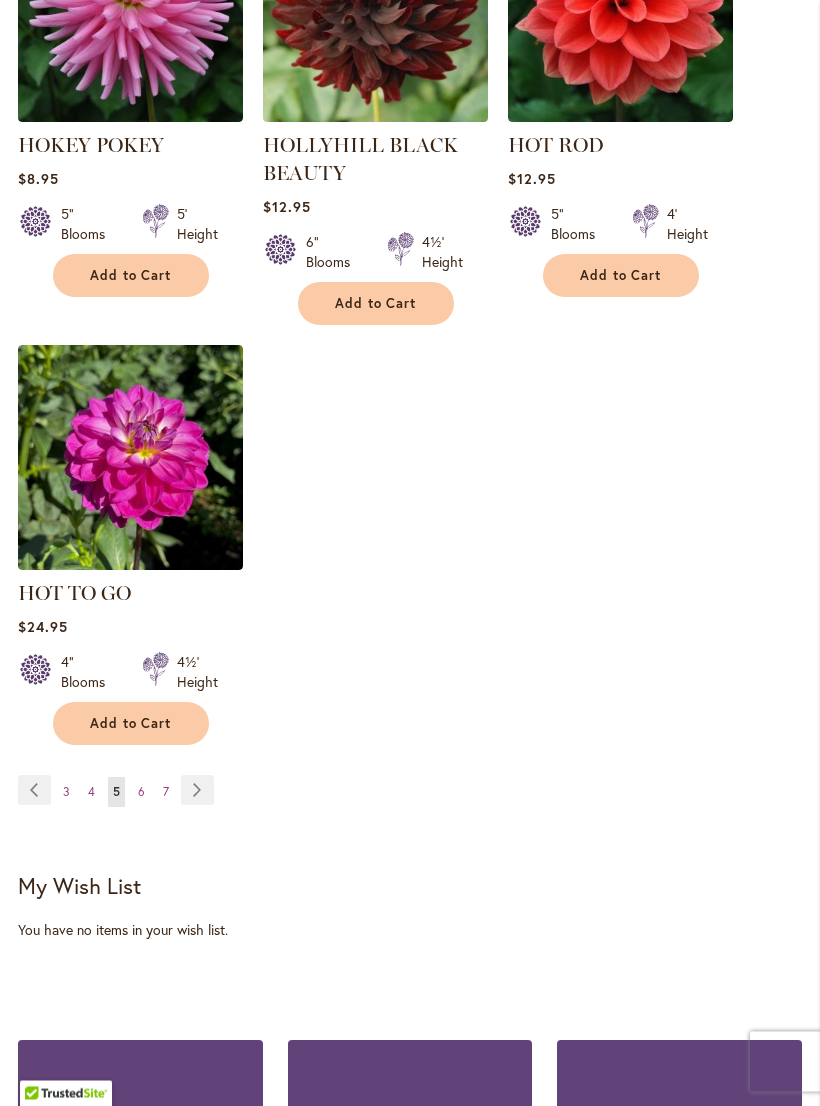 scroll, scrollTop: 2437, scrollLeft: 0, axis: vertical 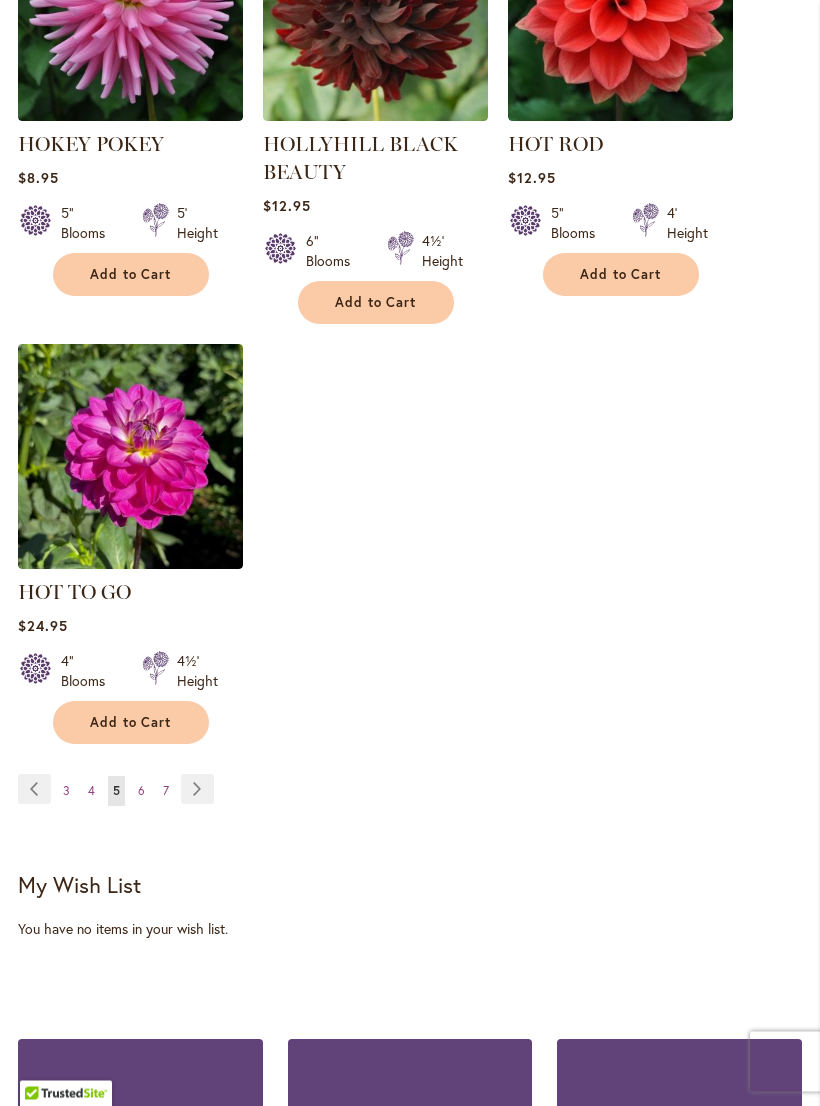 click on "Page
Next" at bounding box center (197, 790) 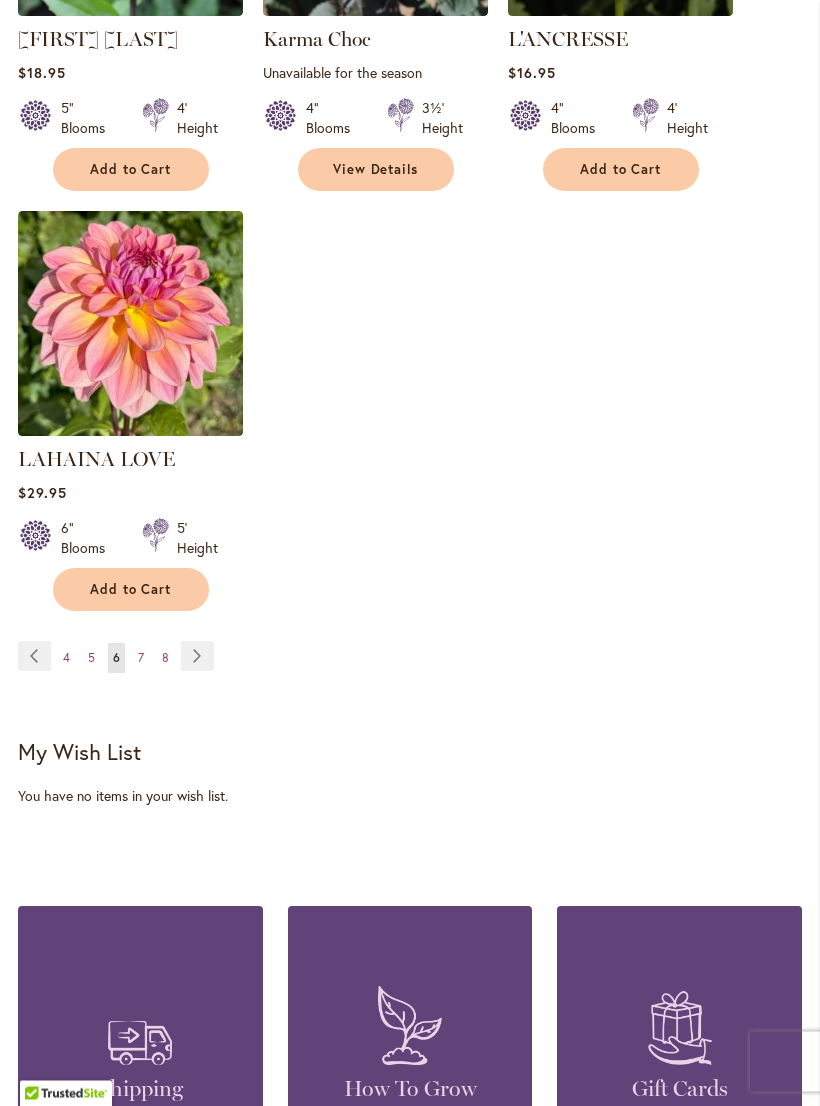 scroll, scrollTop: 2543, scrollLeft: 0, axis: vertical 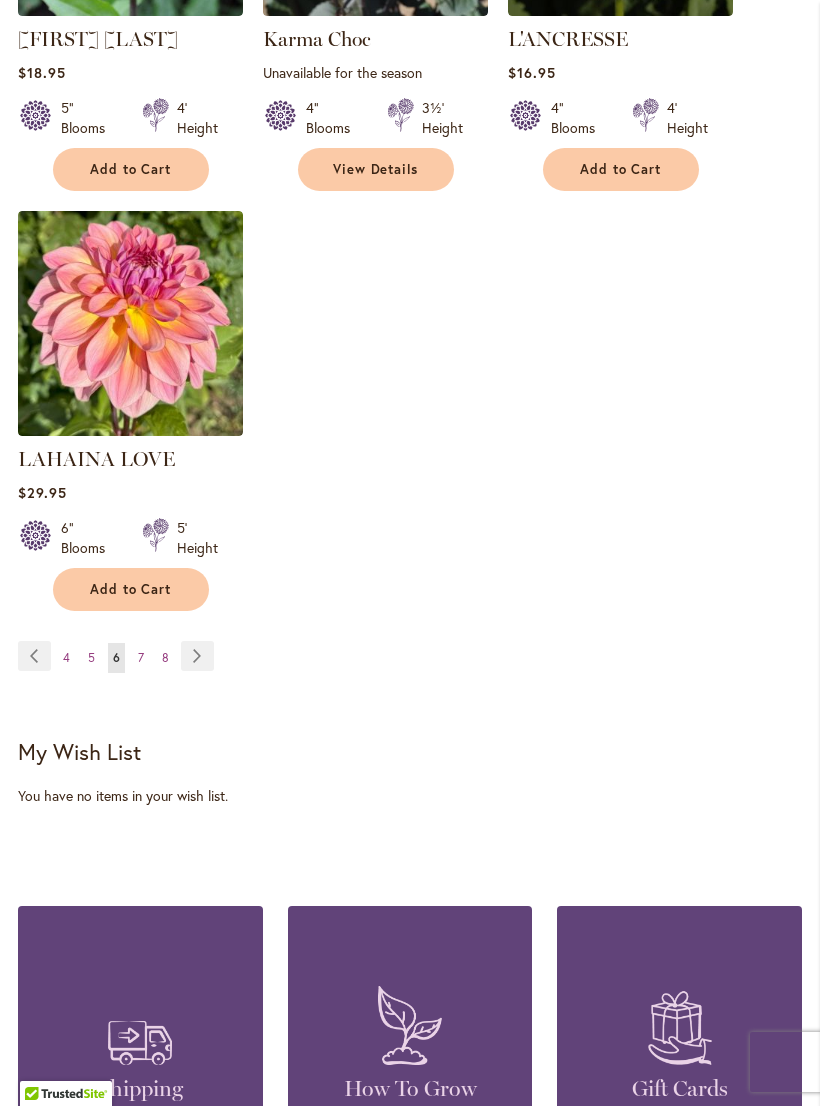 click on "Page
Next" at bounding box center [197, 656] 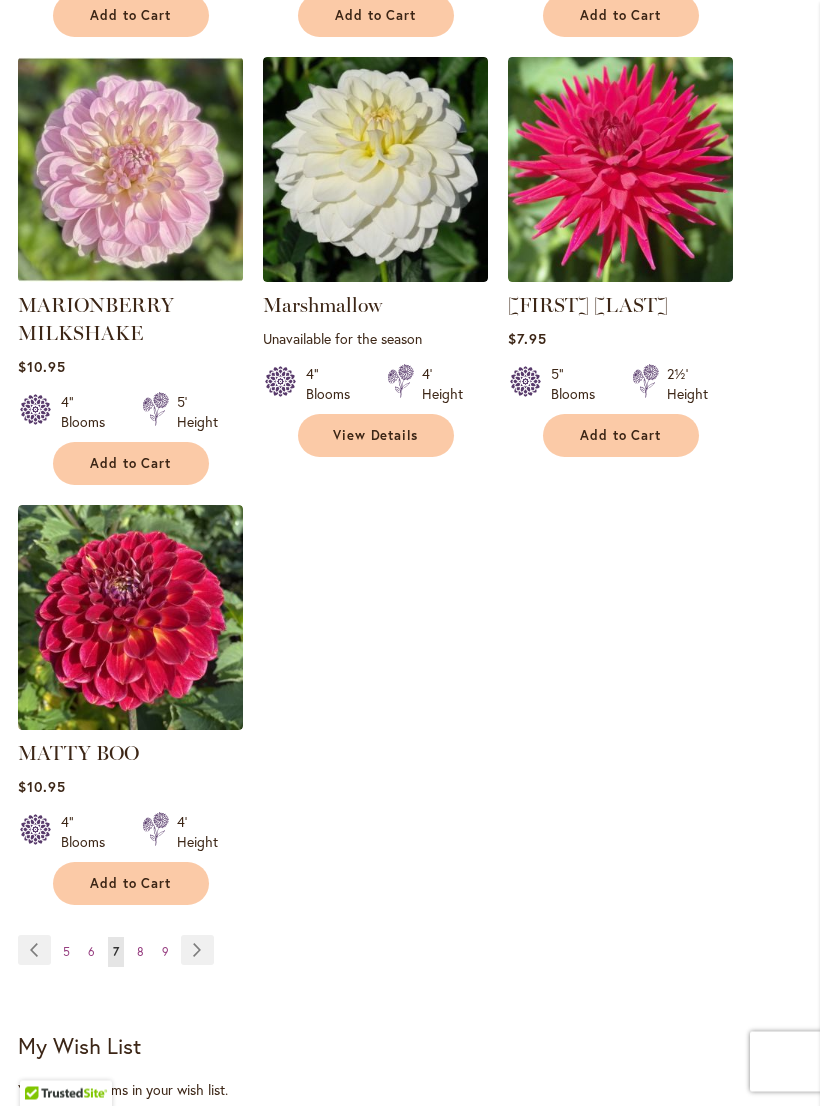 scroll, scrollTop: 2305, scrollLeft: 0, axis: vertical 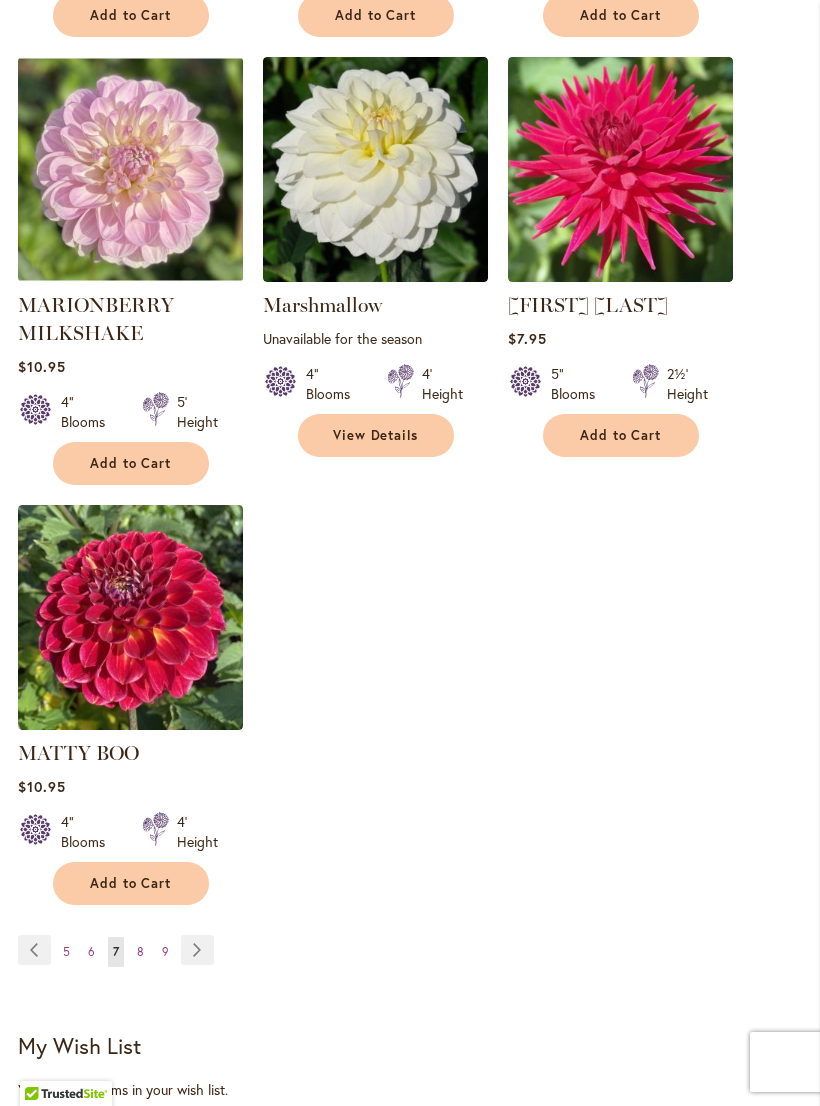 click on "Page
Next" at bounding box center (197, 950) 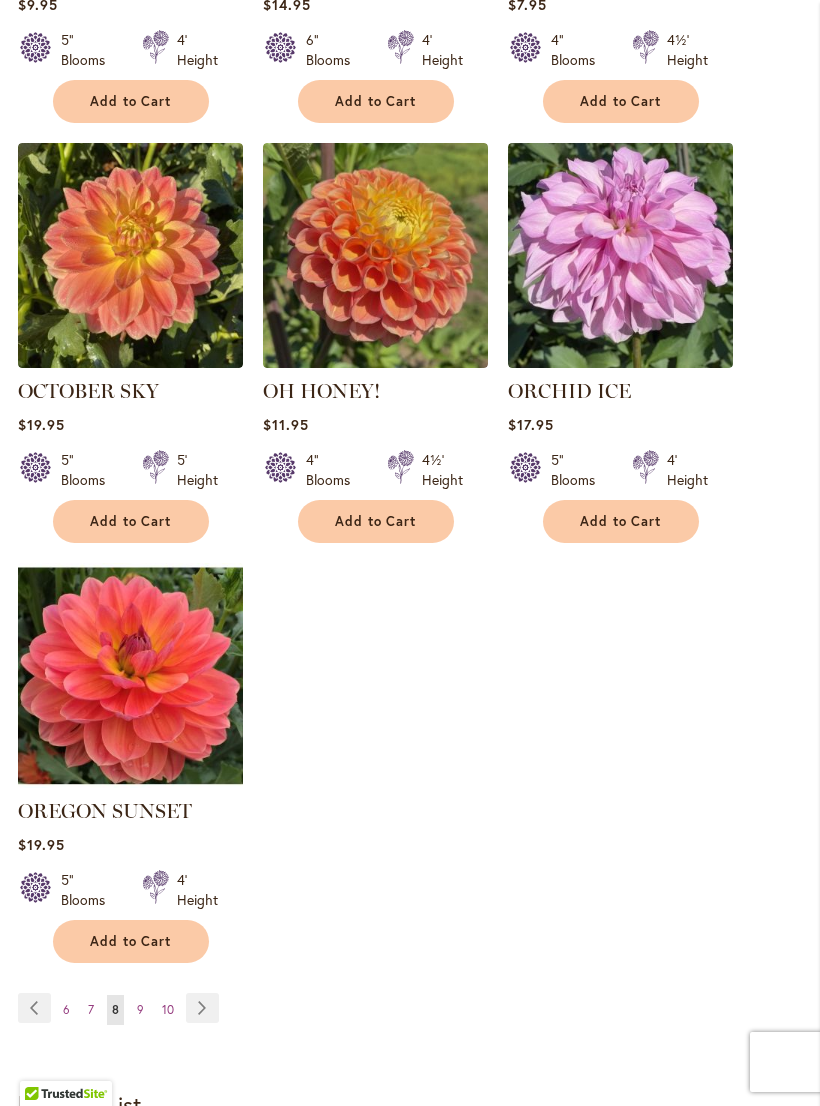 scroll, scrollTop: 2194, scrollLeft: 0, axis: vertical 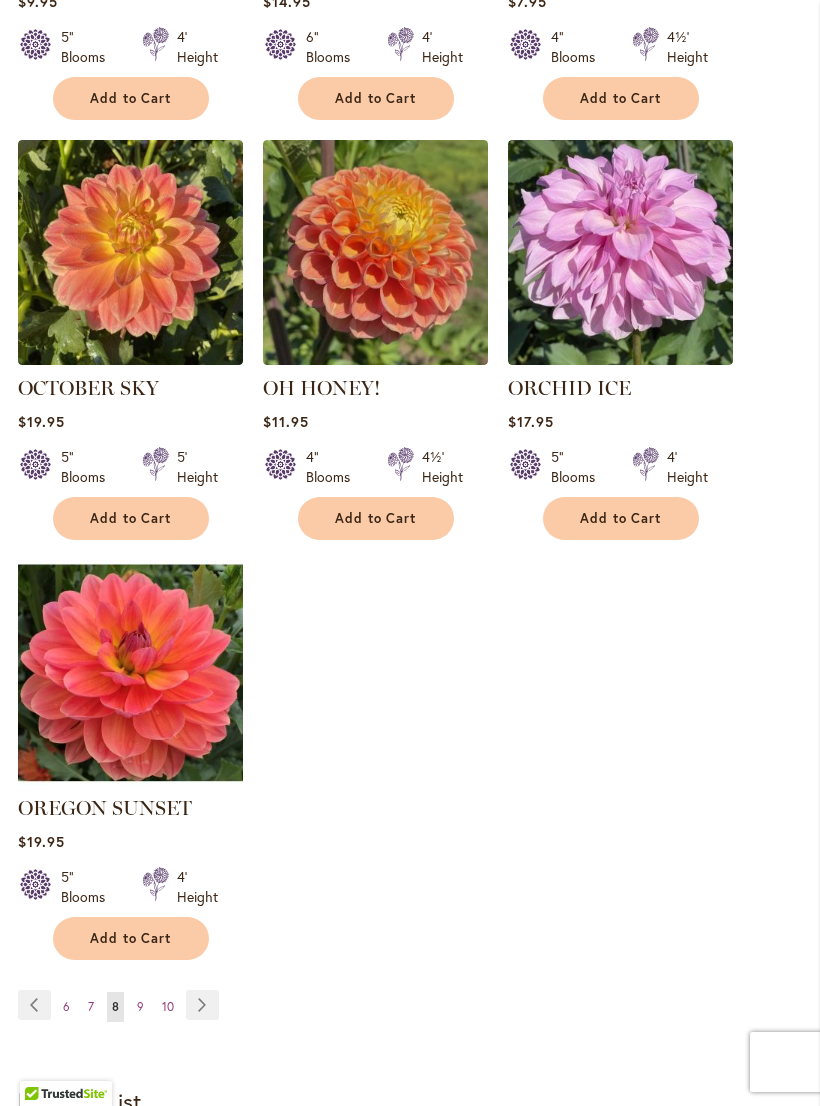 click on "Page
Next" at bounding box center (202, 1005) 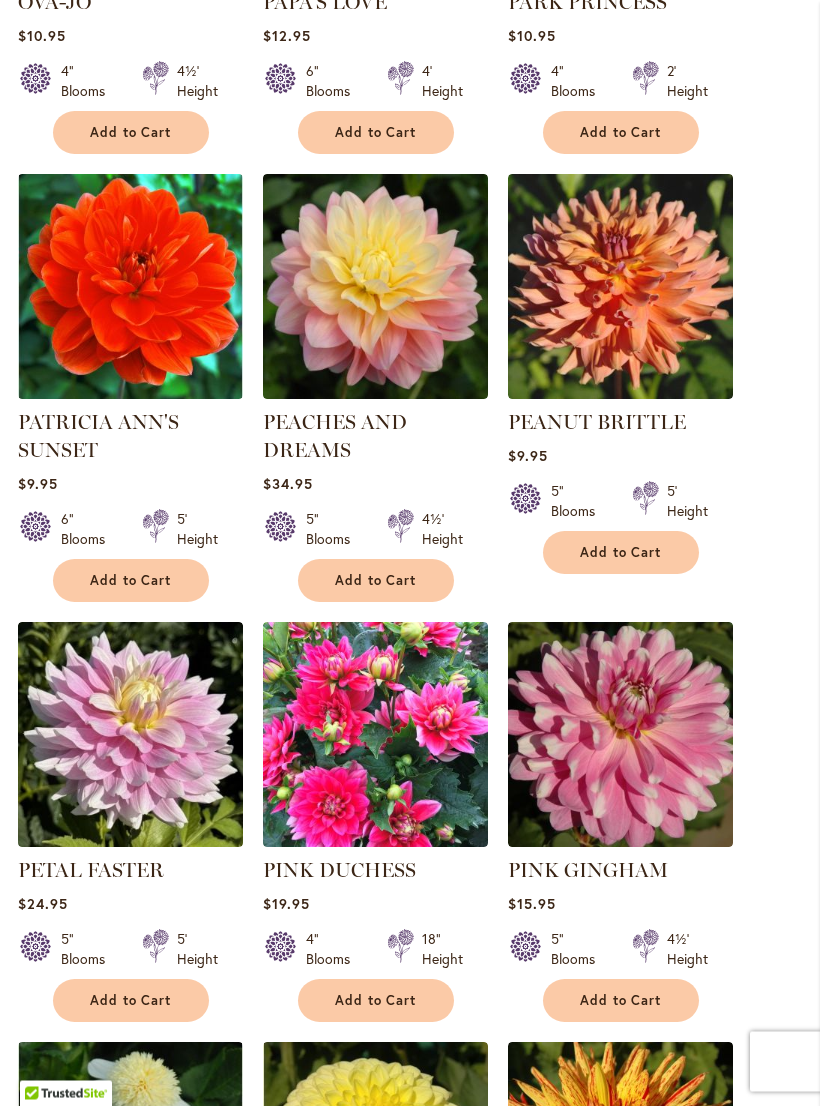 scroll, scrollTop: 900, scrollLeft: 0, axis: vertical 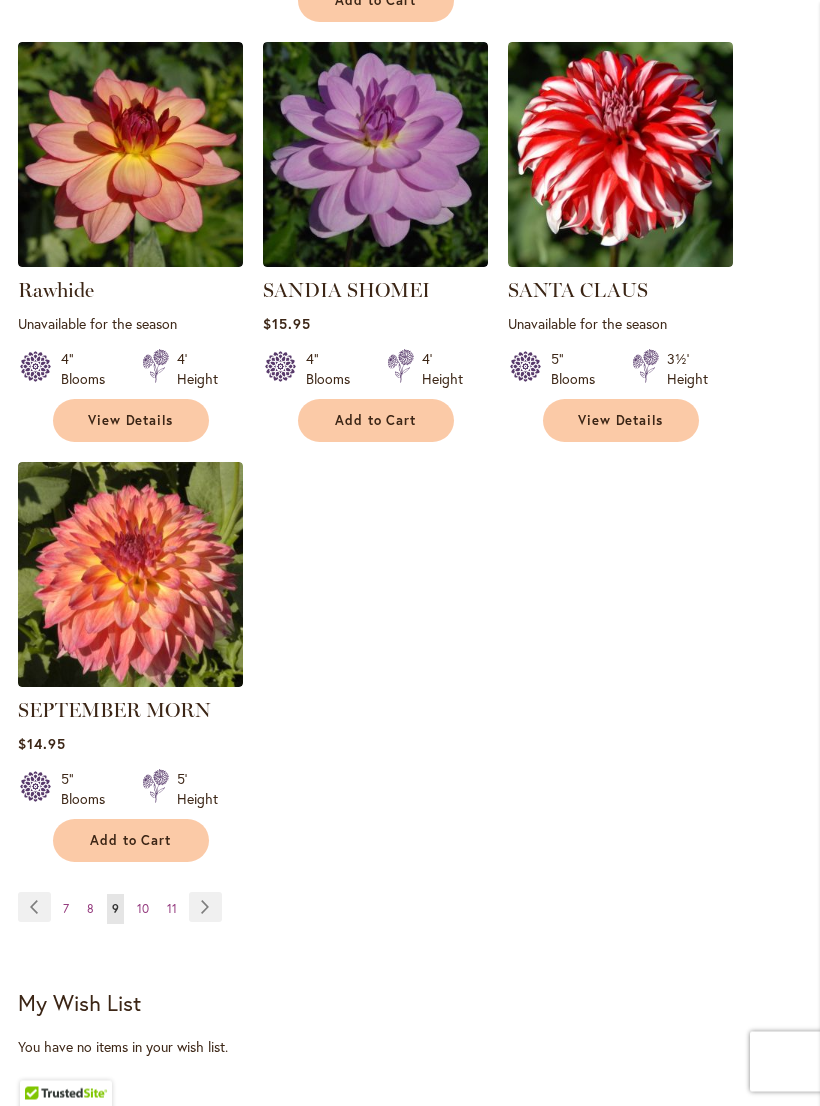 click on "Page
Next" at bounding box center [205, 908] 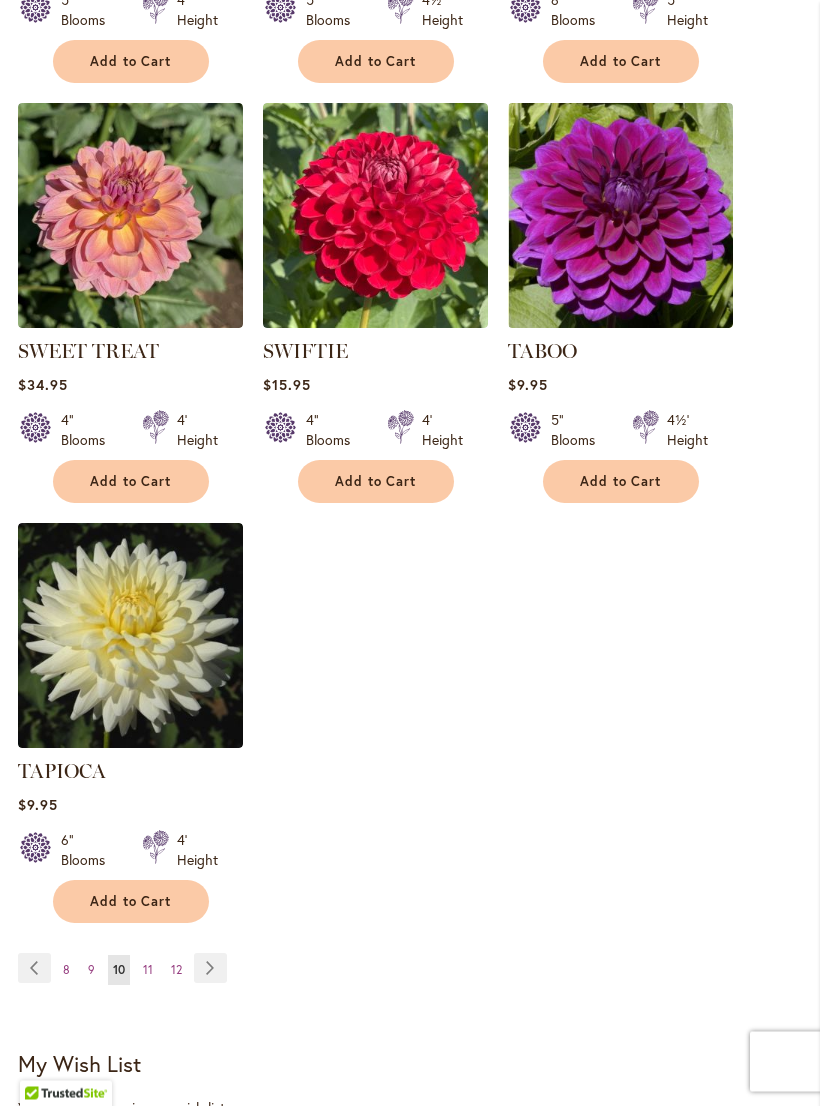 scroll, scrollTop: 2240, scrollLeft: 0, axis: vertical 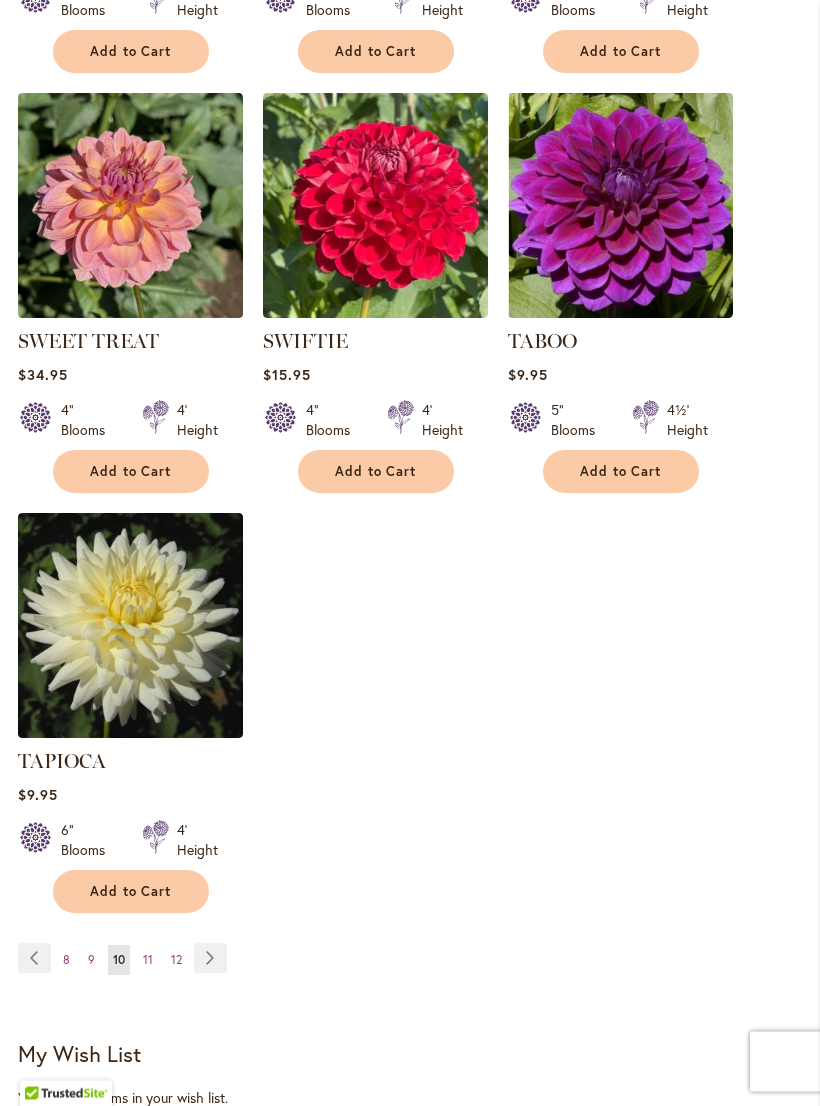 click on "Page
Next" at bounding box center (210, 959) 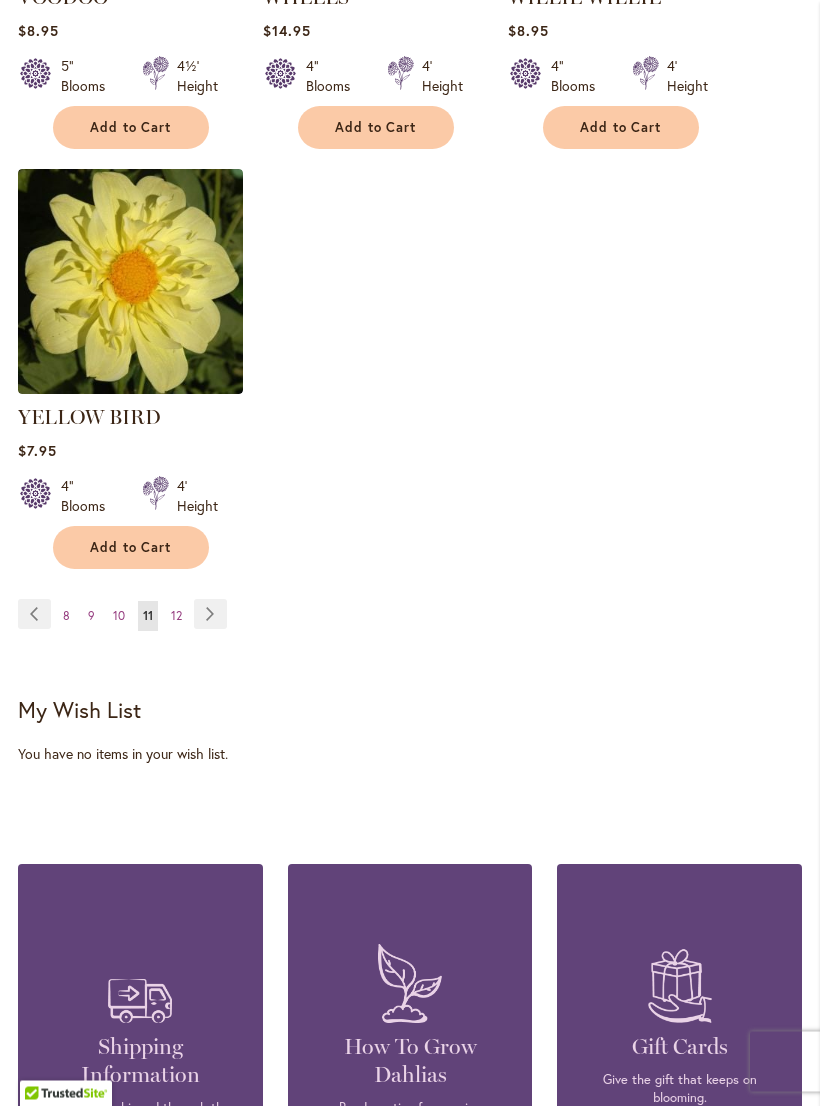 scroll, scrollTop: 2591, scrollLeft: 0, axis: vertical 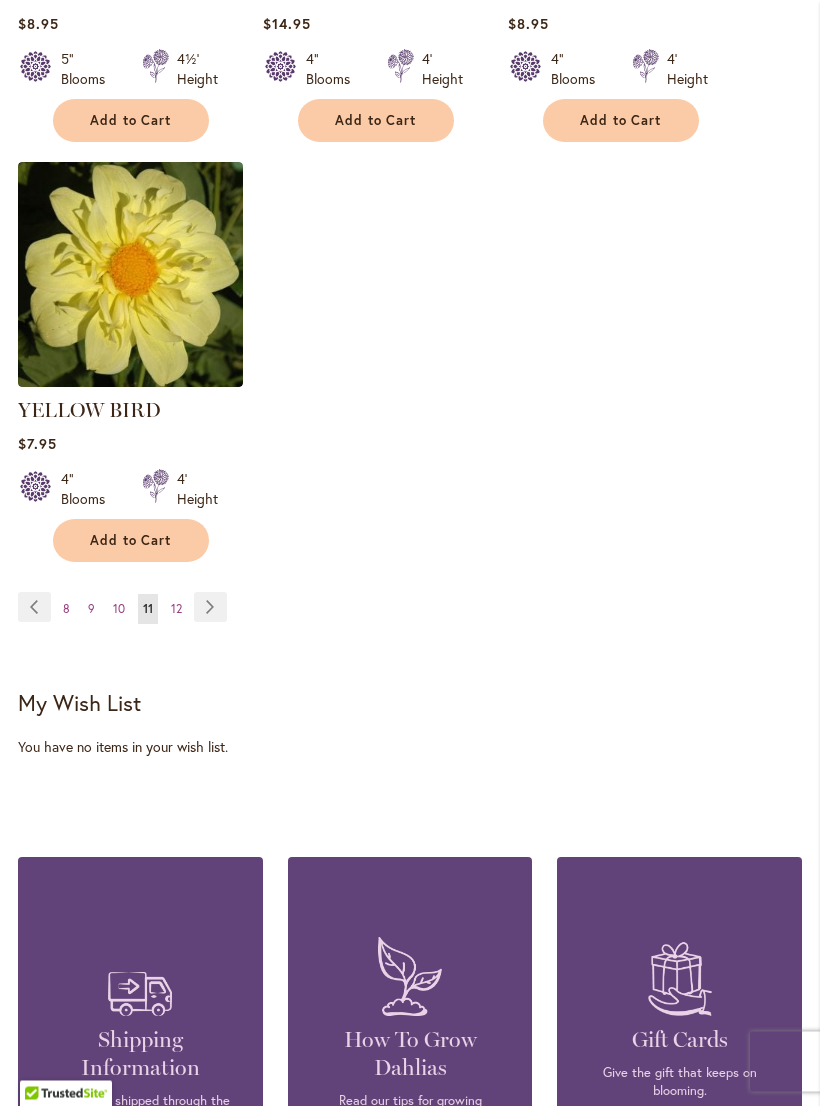 click on "Page
Next" at bounding box center (210, 608) 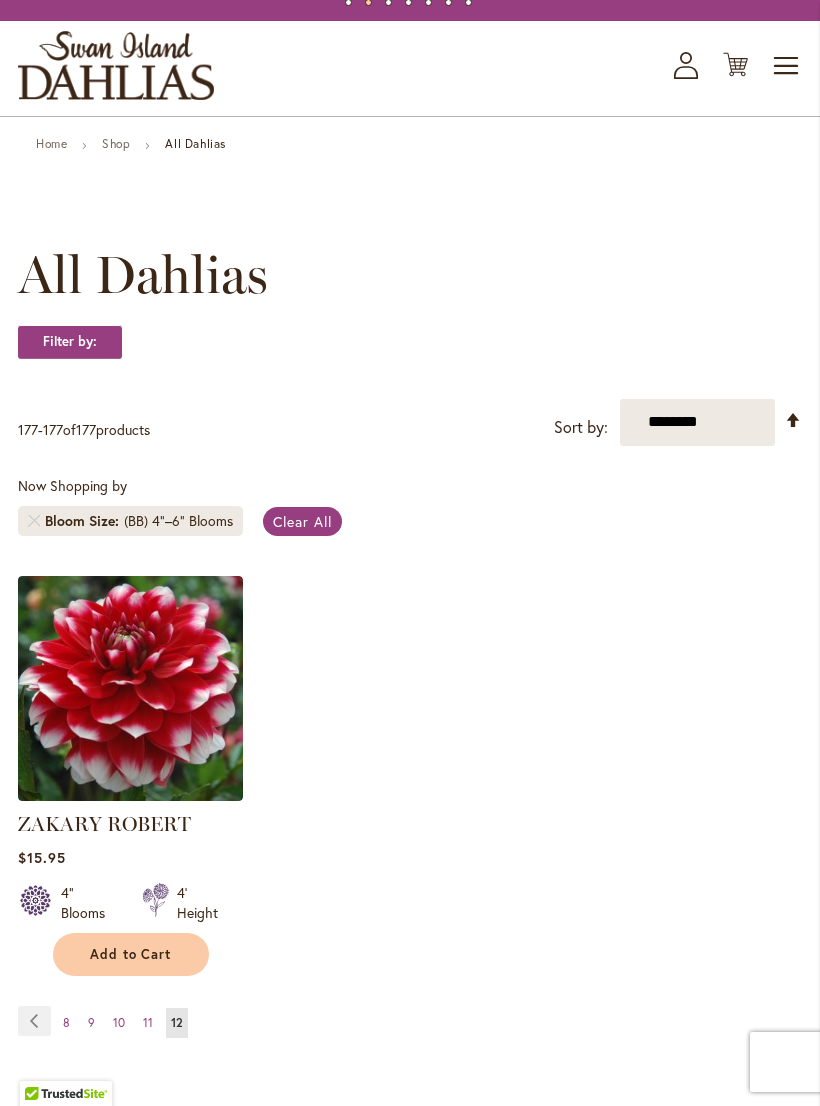 scroll, scrollTop: 83, scrollLeft: 0, axis: vertical 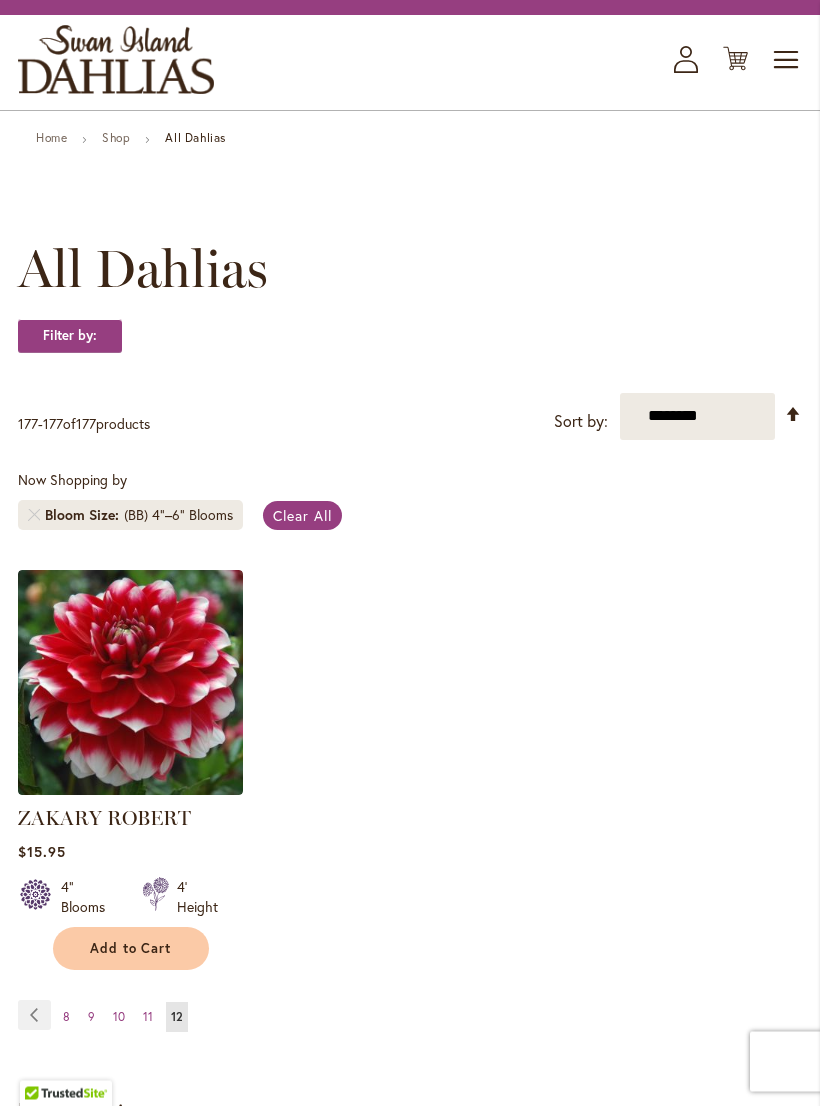 click on "(BB) 4"–6" Blooms" at bounding box center [178, 516] 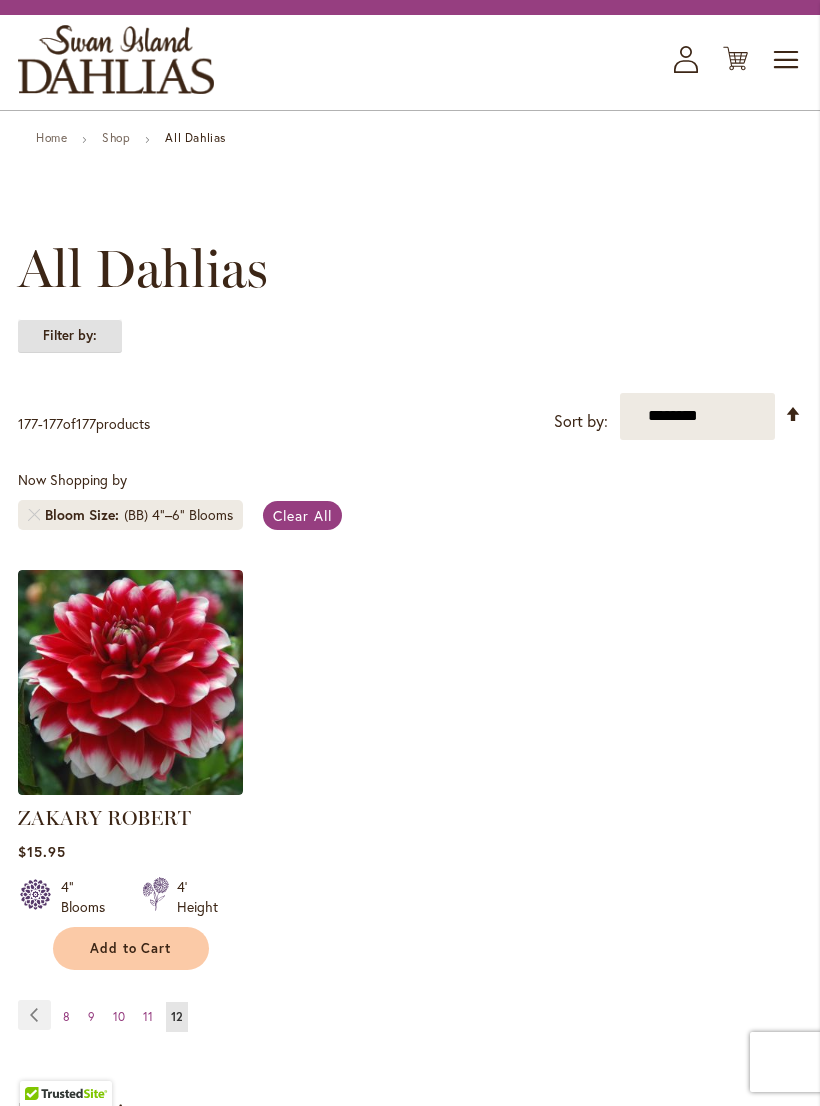 click on "Filter by:" at bounding box center (70, 336) 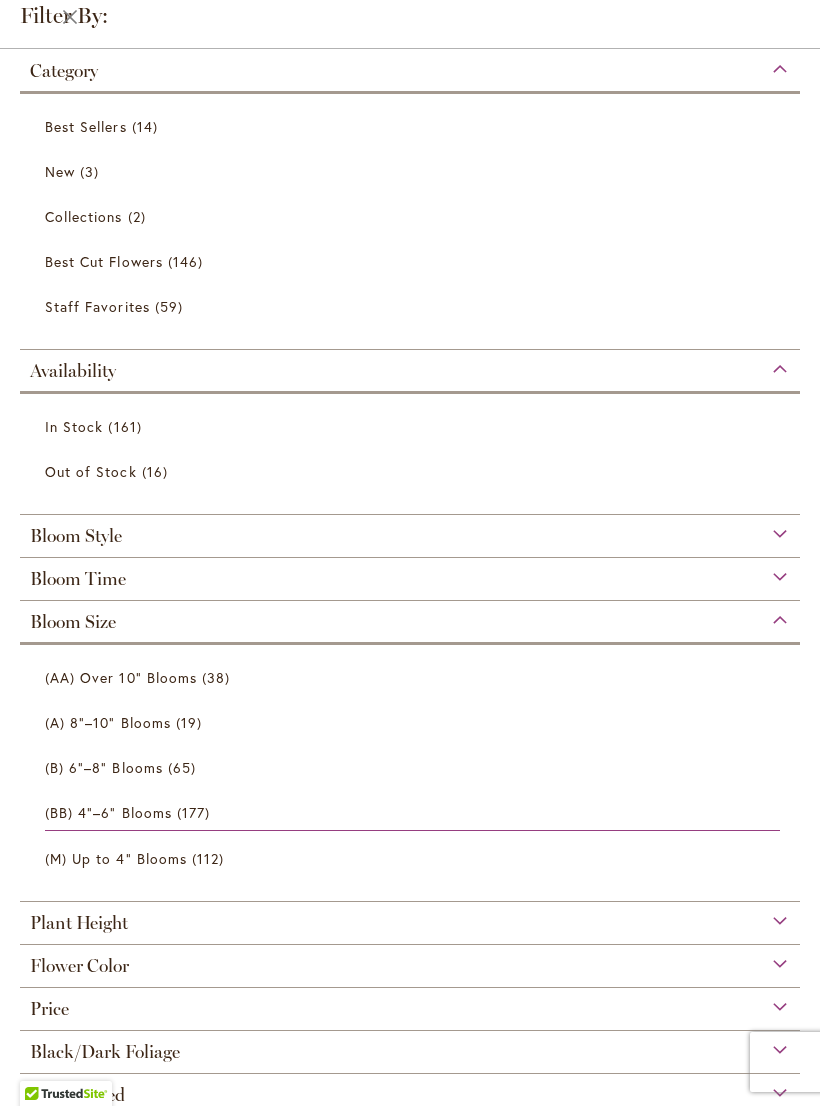 click on "112
items" at bounding box center [210, 858] 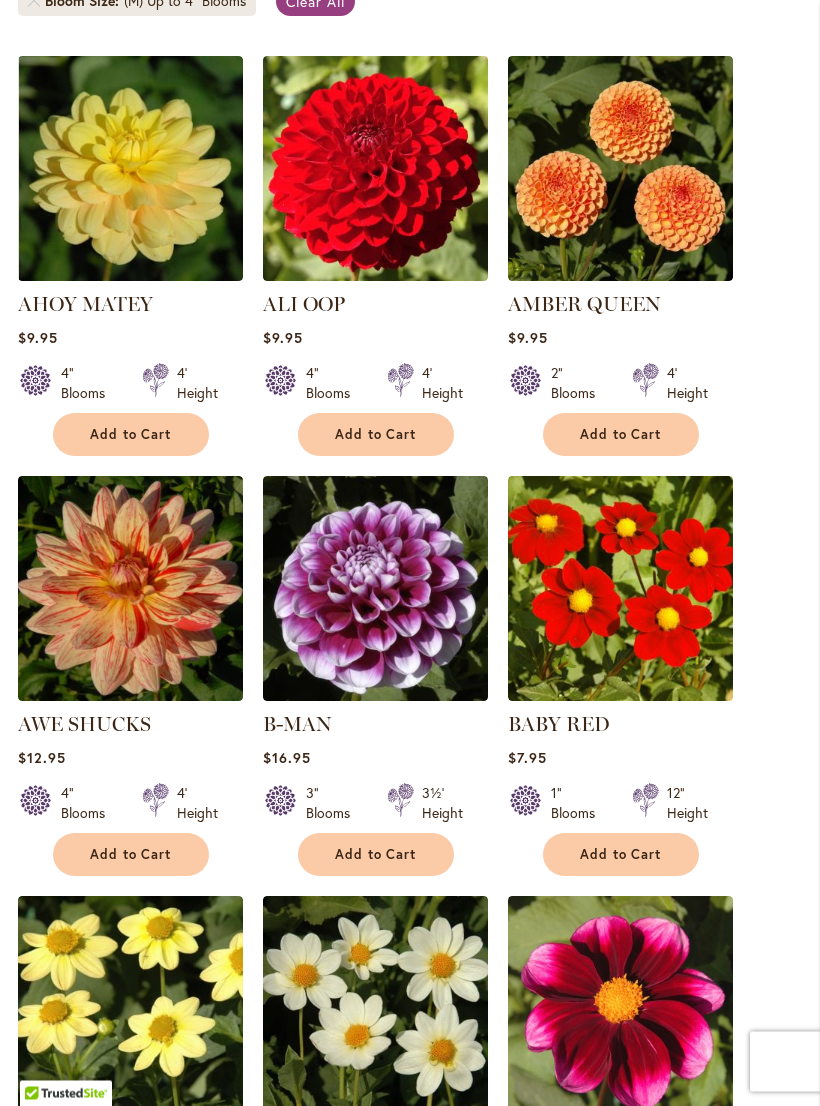 scroll, scrollTop: 598, scrollLeft: 0, axis: vertical 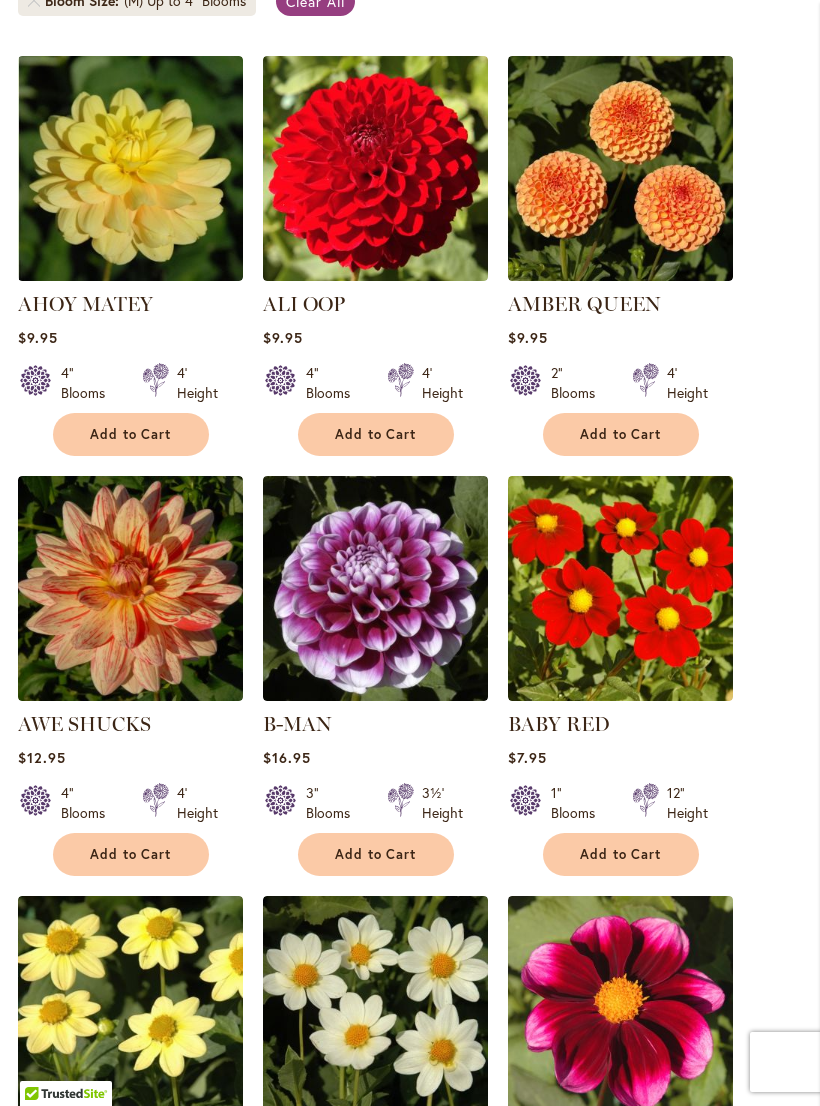 click at bounding box center [375, 588] 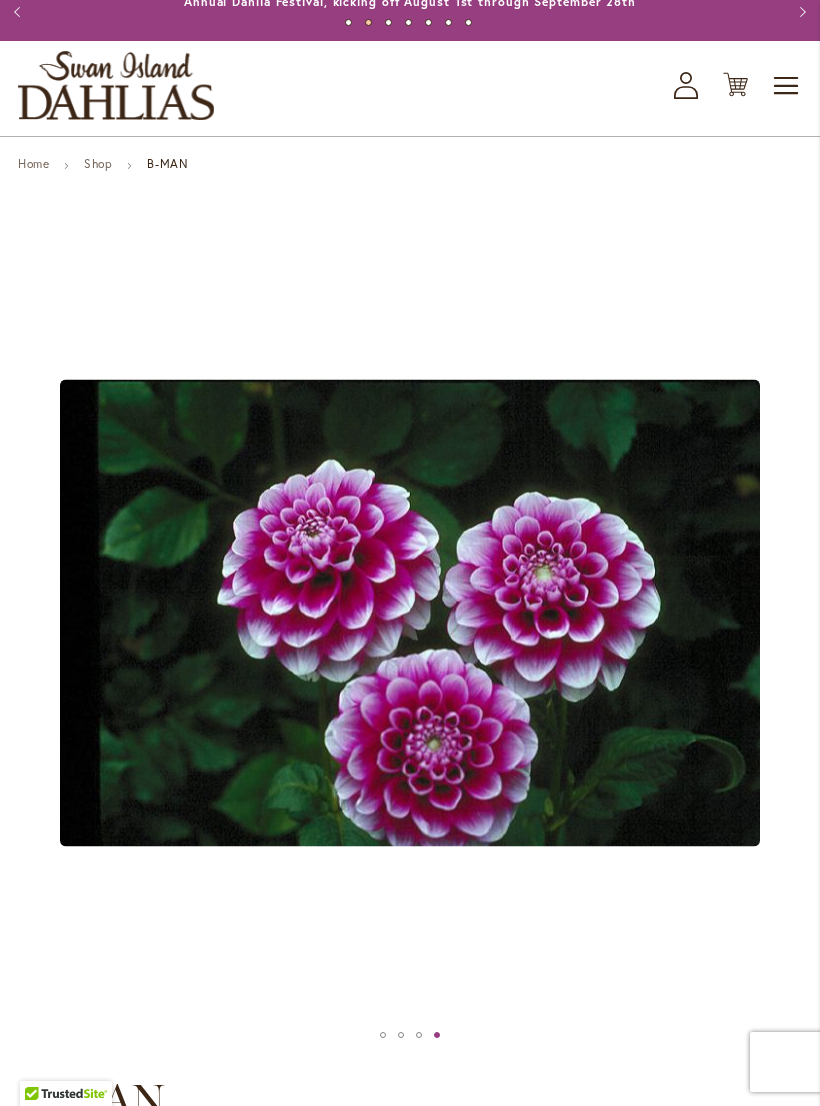 scroll, scrollTop: 0, scrollLeft: 0, axis: both 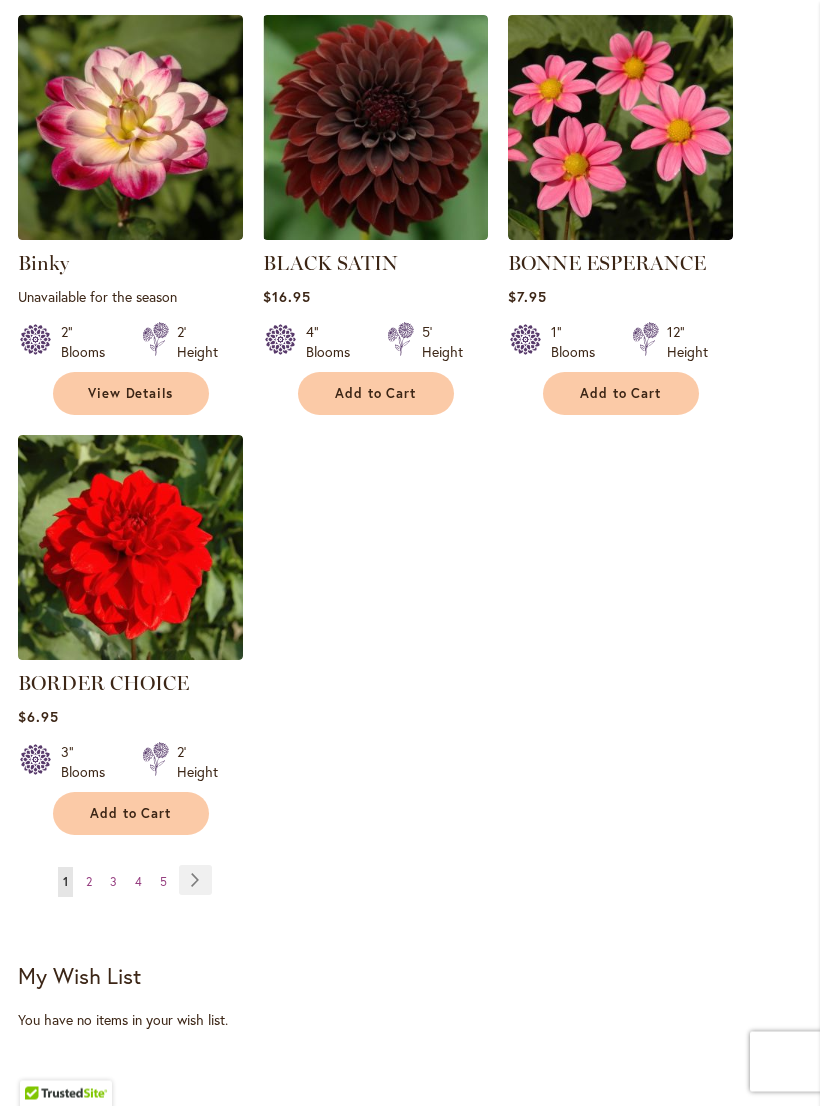 click on "Page
Next" at bounding box center (195, 881) 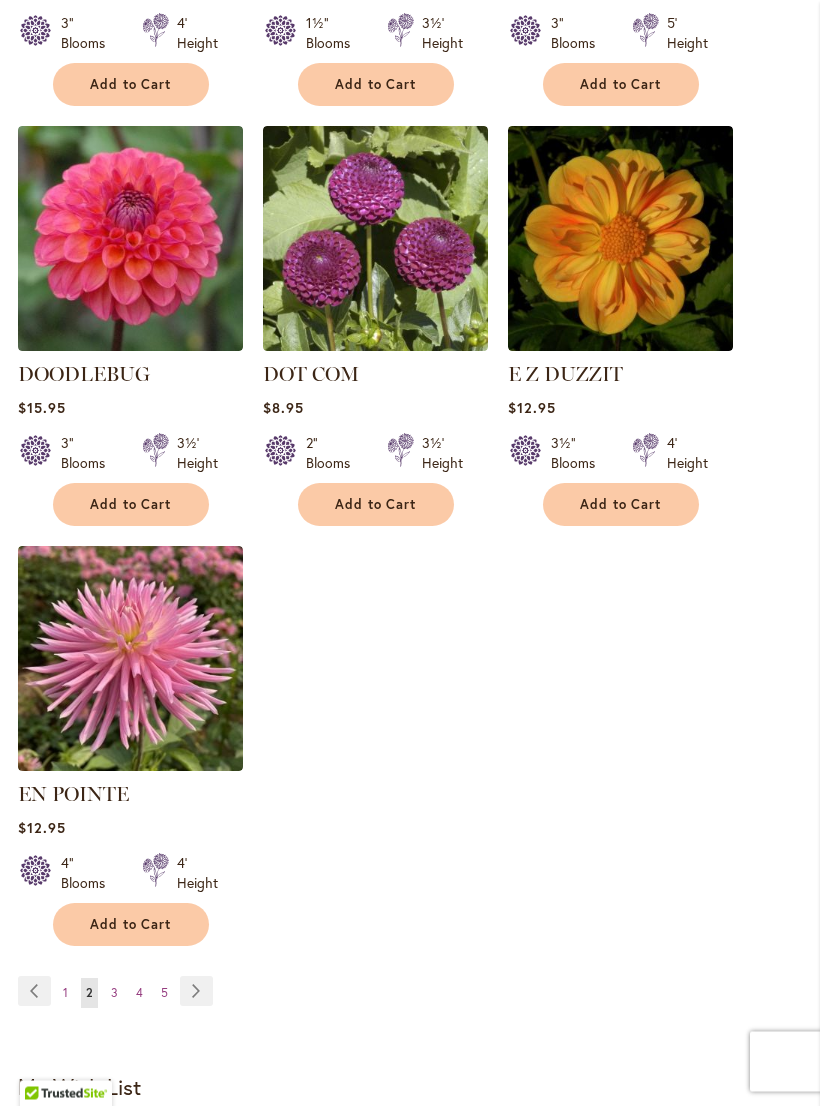 scroll, scrollTop: 2209, scrollLeft: 0, axis: vertical 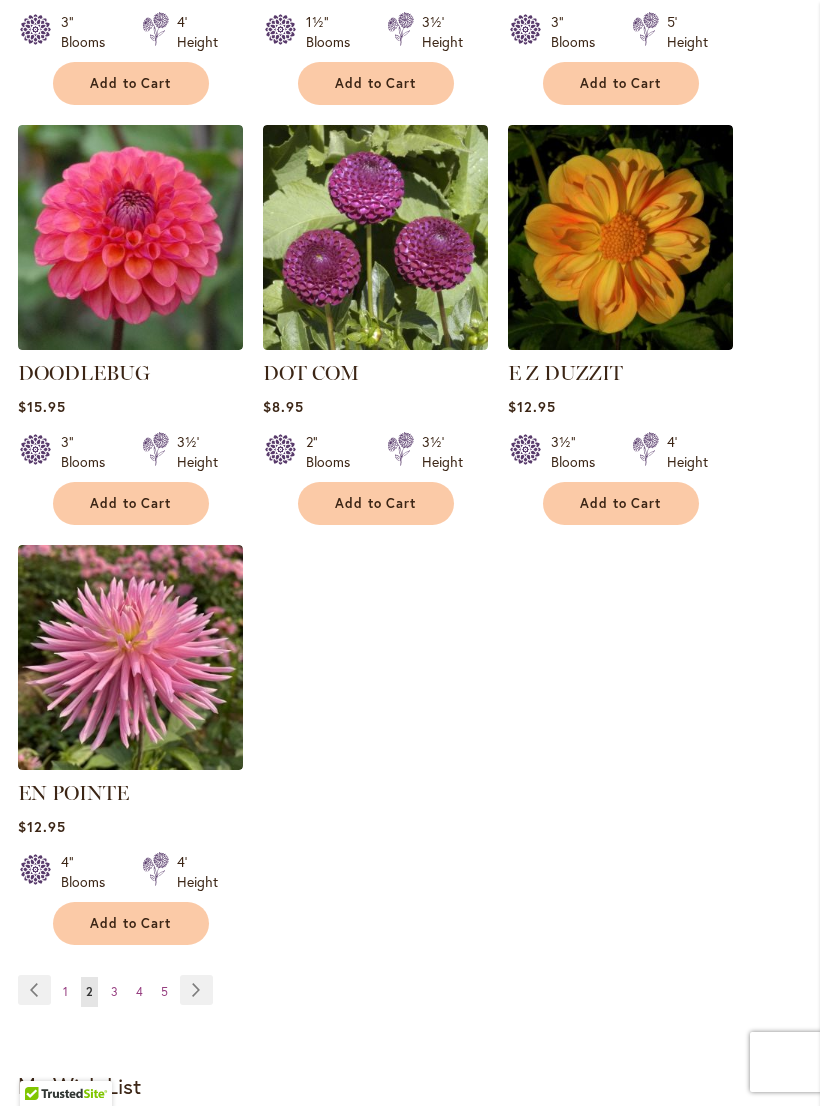 click on "Page
Next" at bounding box center (196, 990) 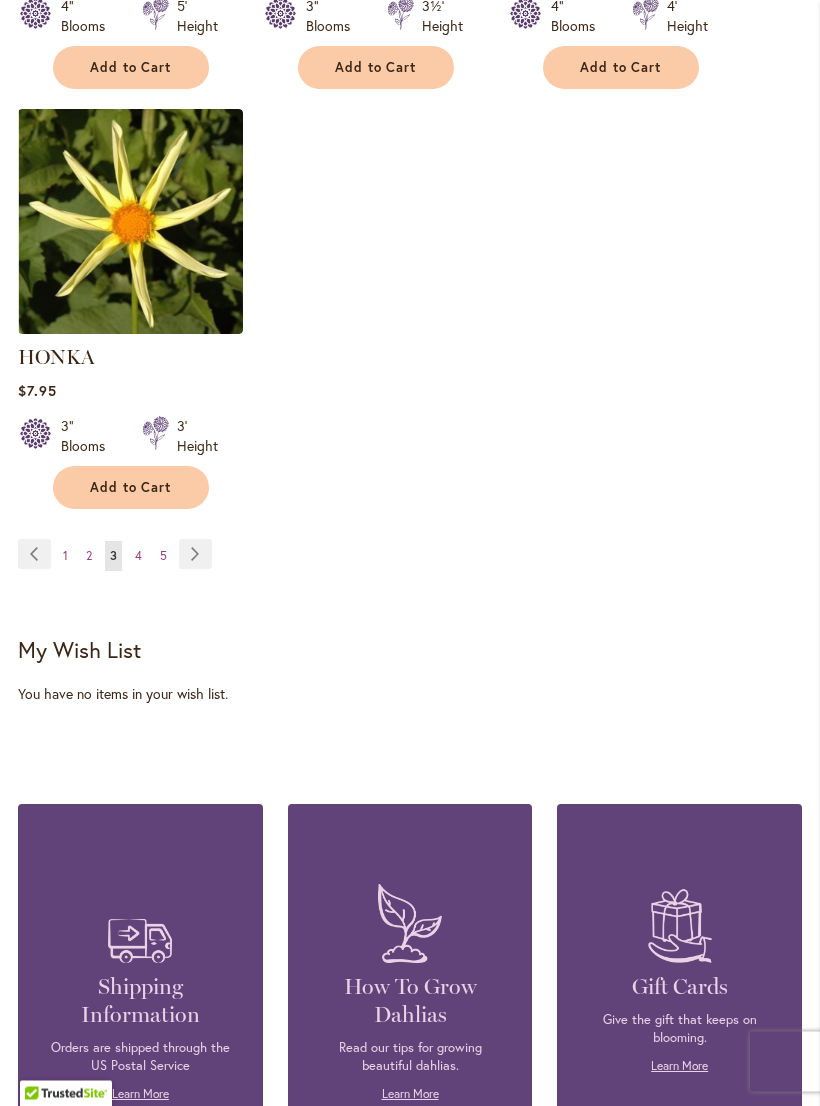 scroll, scrollTop: 2645, scrollLeft: 0, axis: vertical 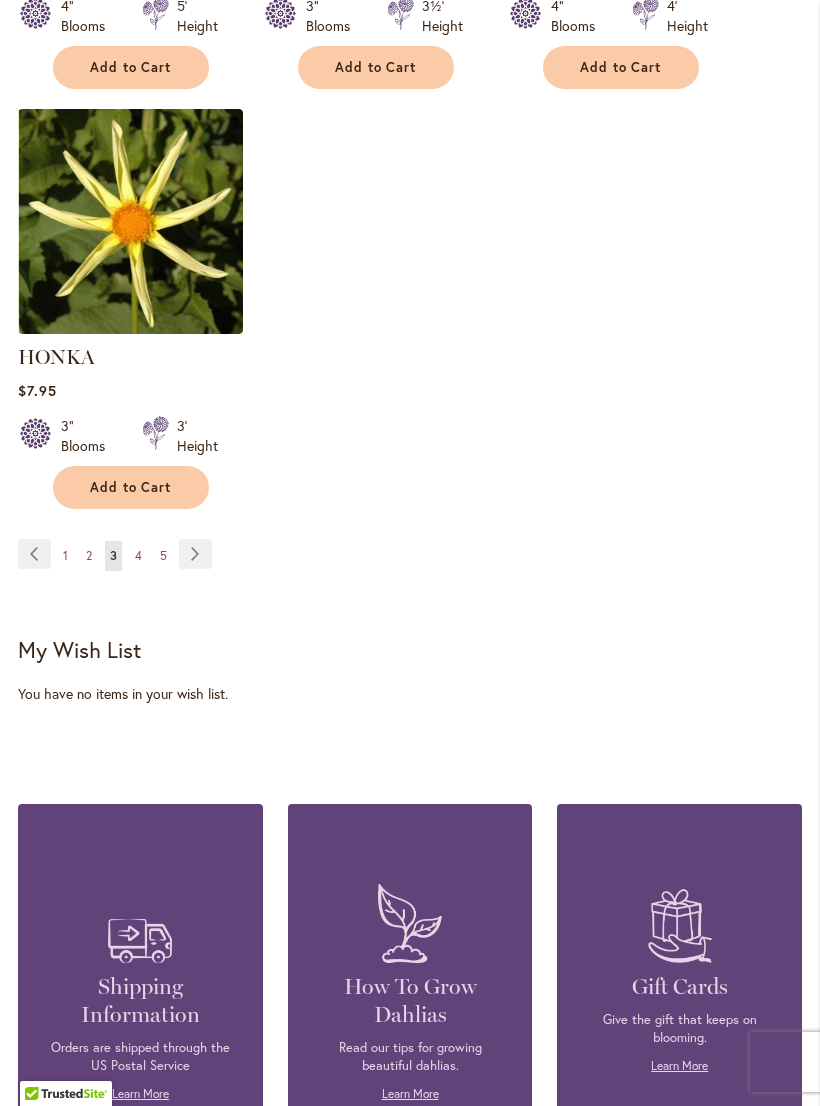 click on "Page
Page
Previous
Page
1
Page
2
You're currently reading page
3" at bounding box center [410, 567] 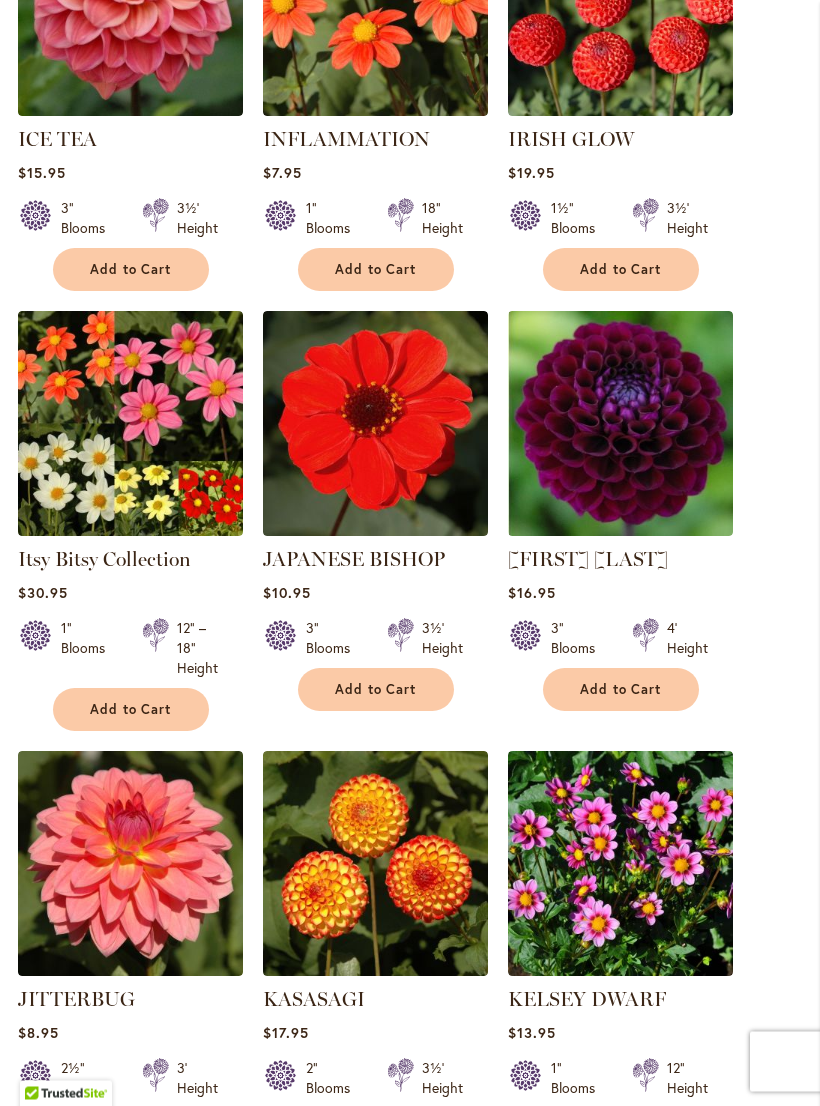 scroll, scrollTop: 1183, scrollLeft: 0, axis: vertical 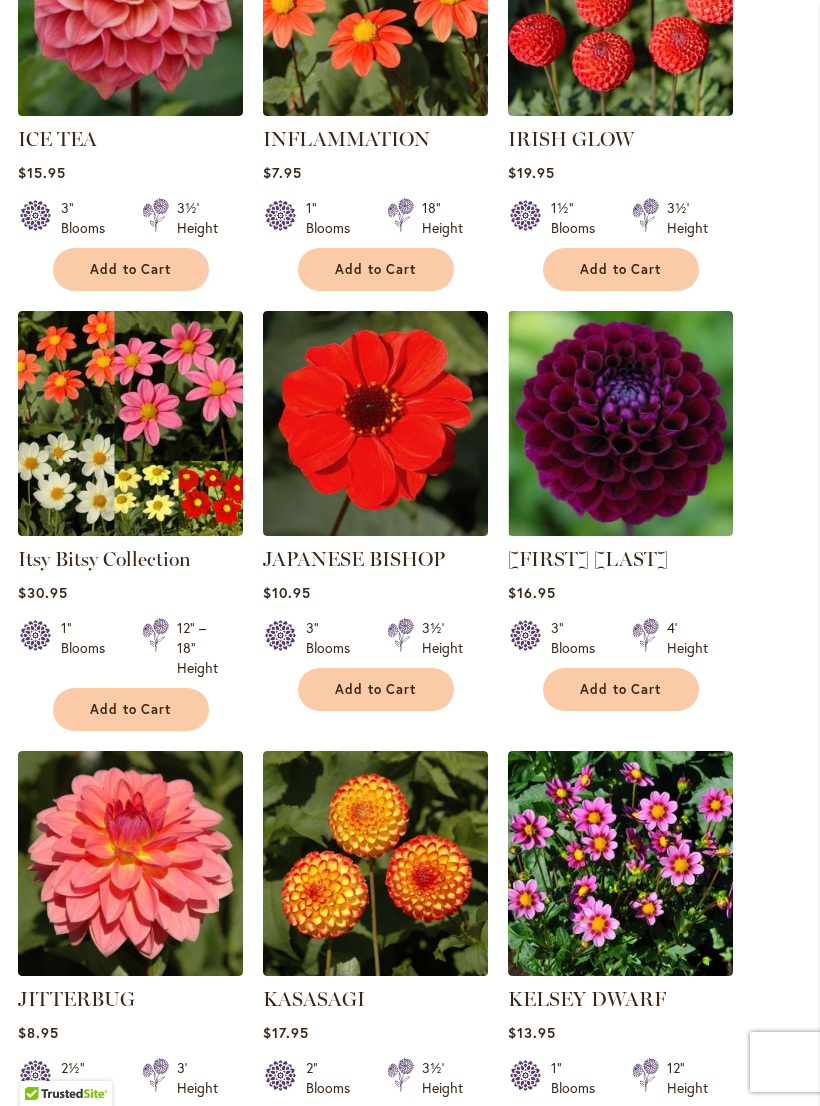 click at bounding box center (620, 423) 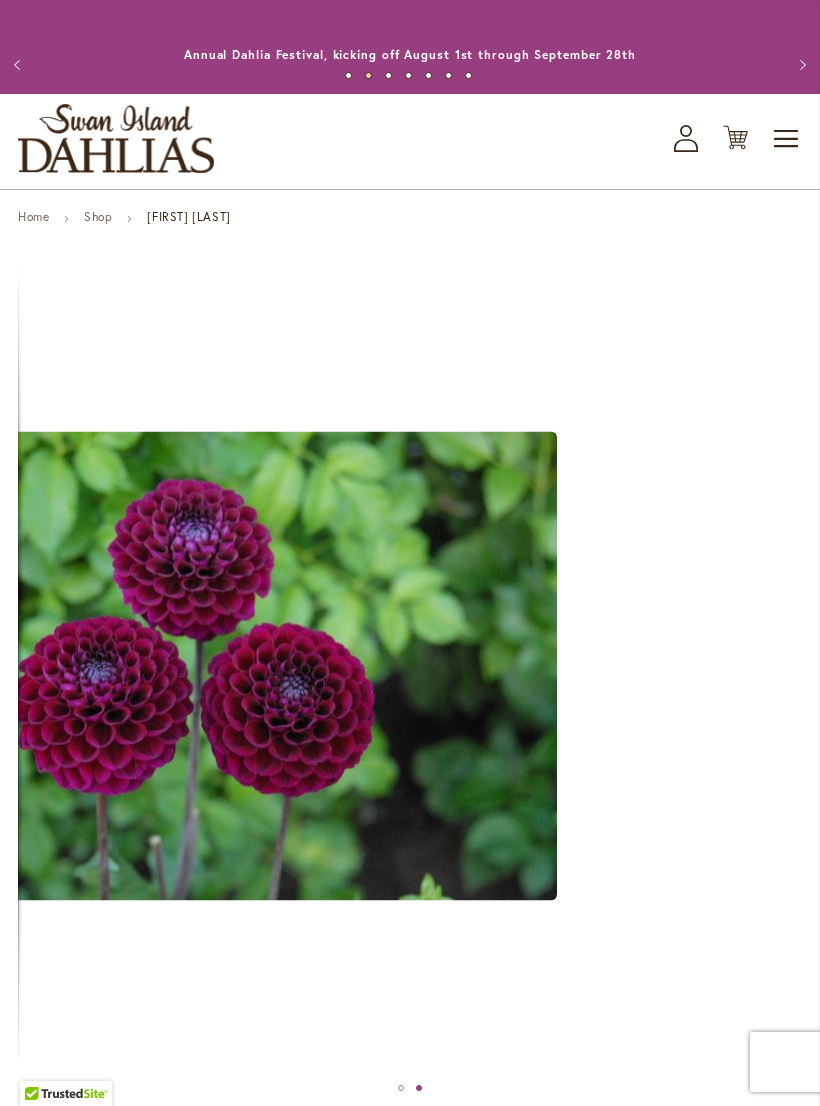 scroll, scrollTop: 0, scrollLeft: 0, axis: both 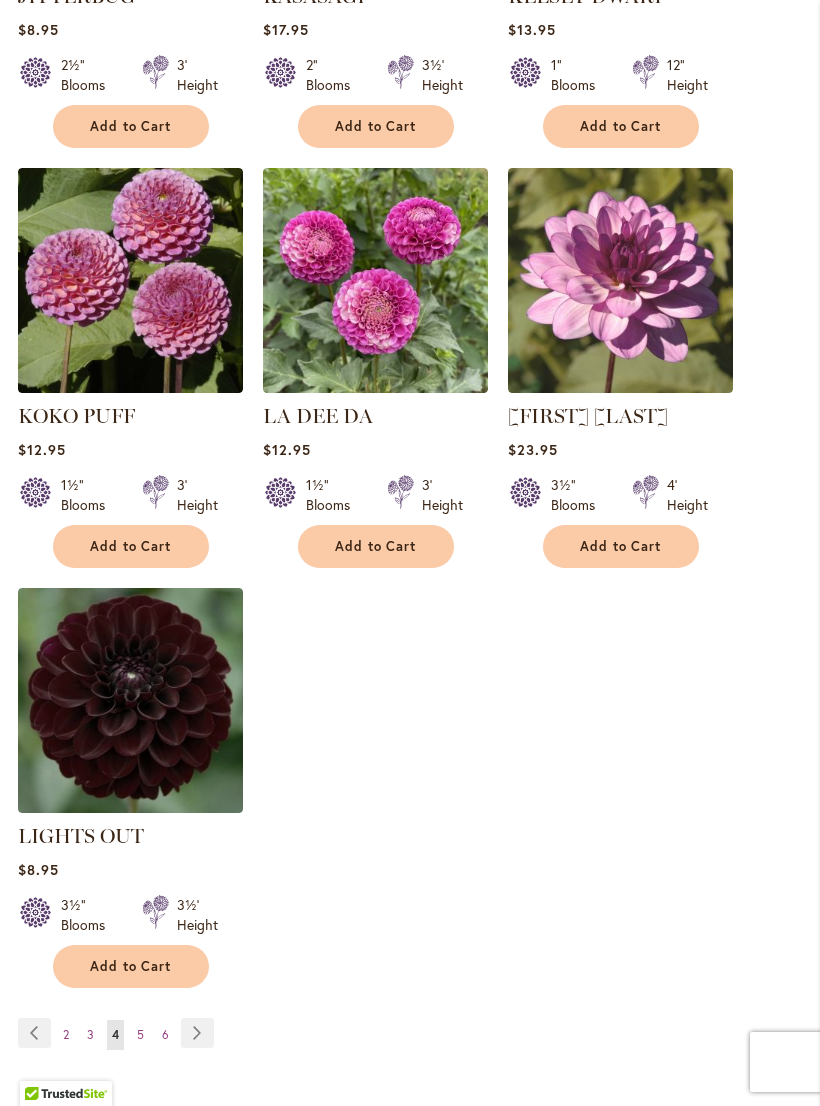 click at bounding box center [130, 280] 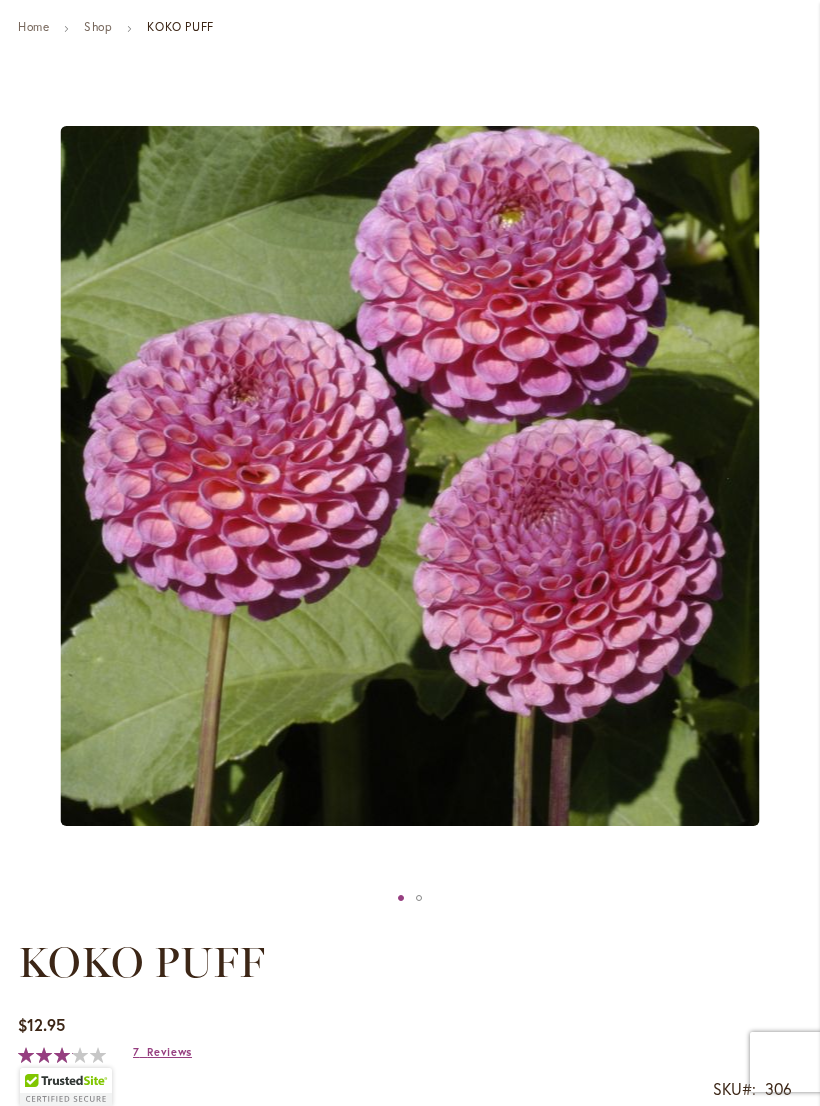 scroll, scrollTop: 194, scrollLeft: 0, axis: vertical 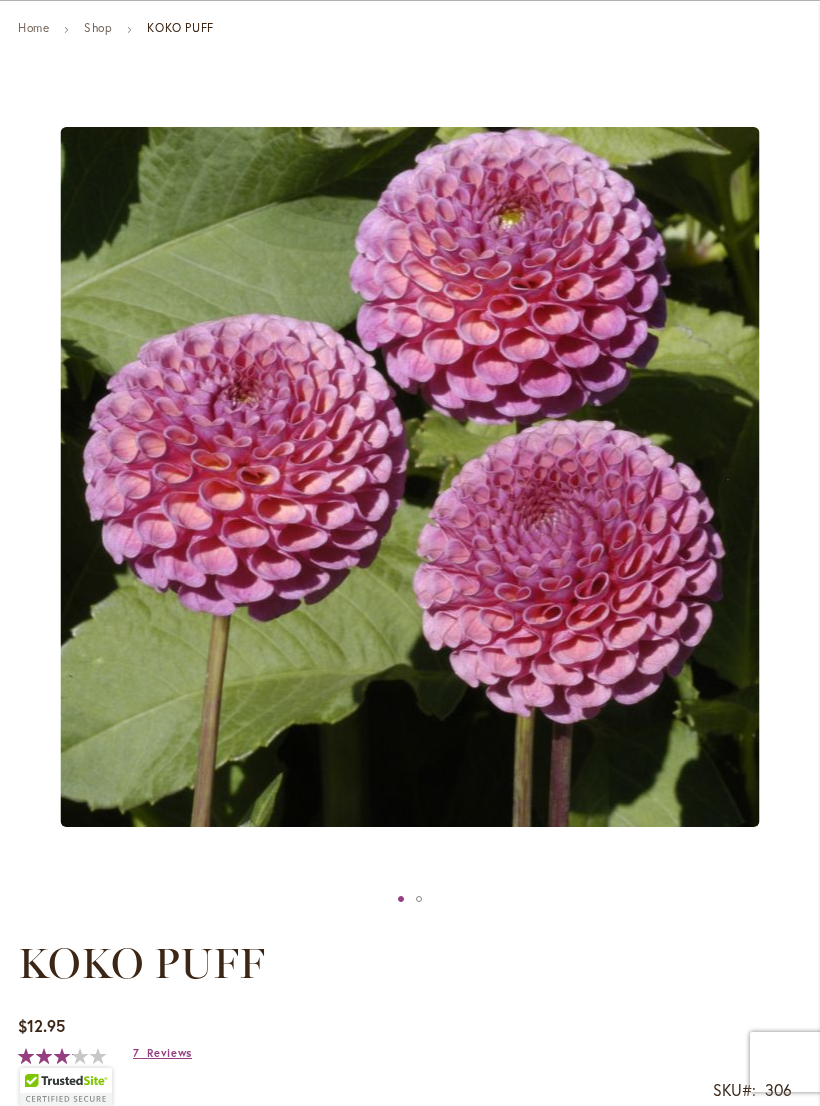 click at bounding box center (410, 477) 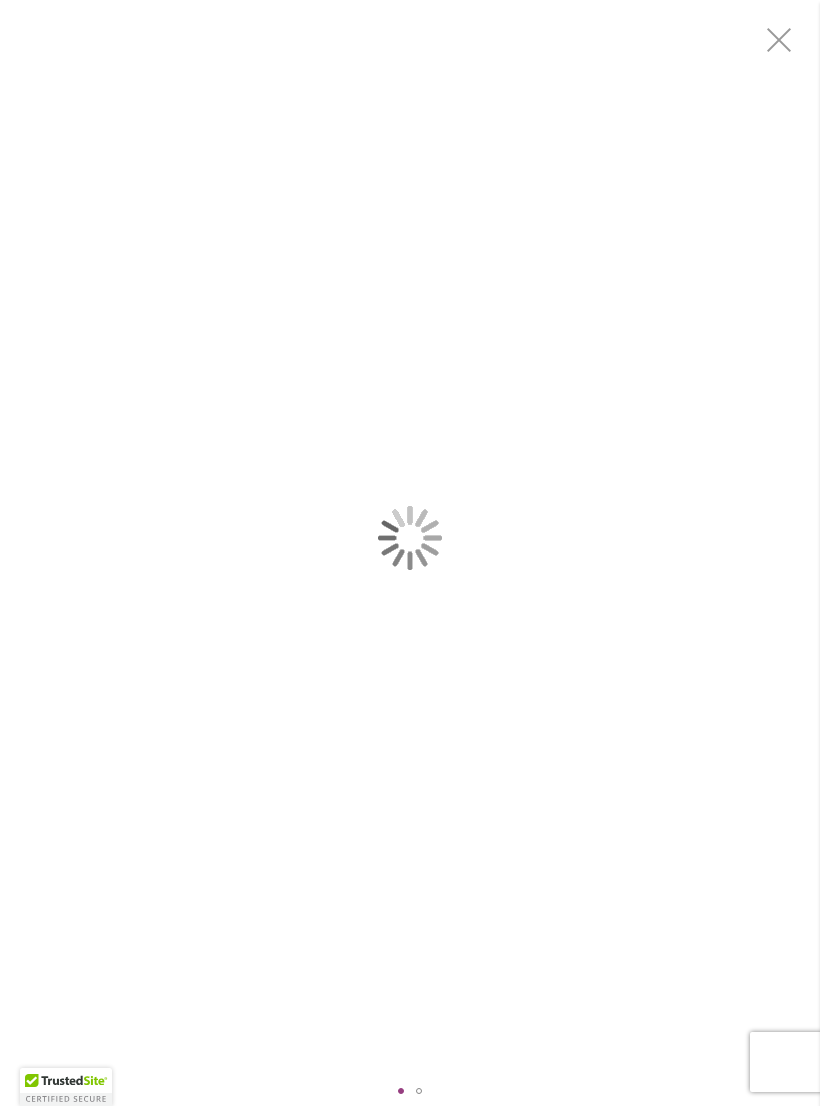 click at bounding box center [410, 538] 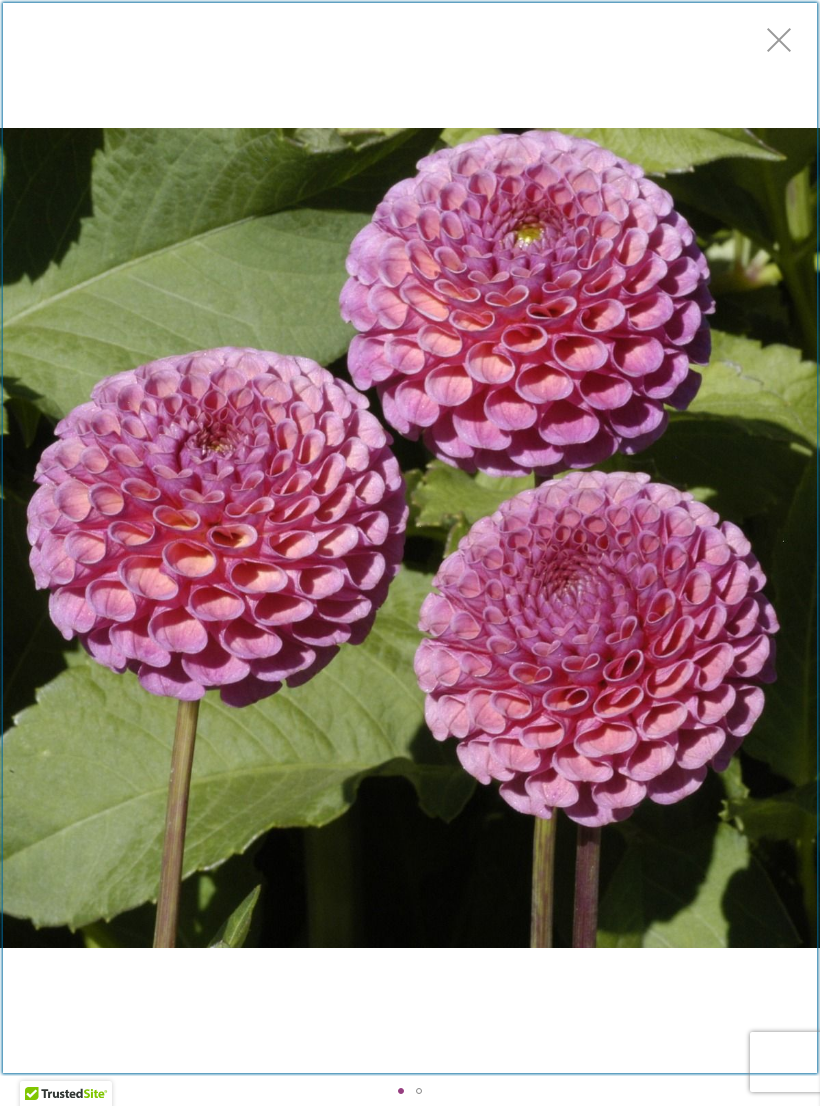scroll, scrollTop: 194, scrollLeft: 0, axis: vertical 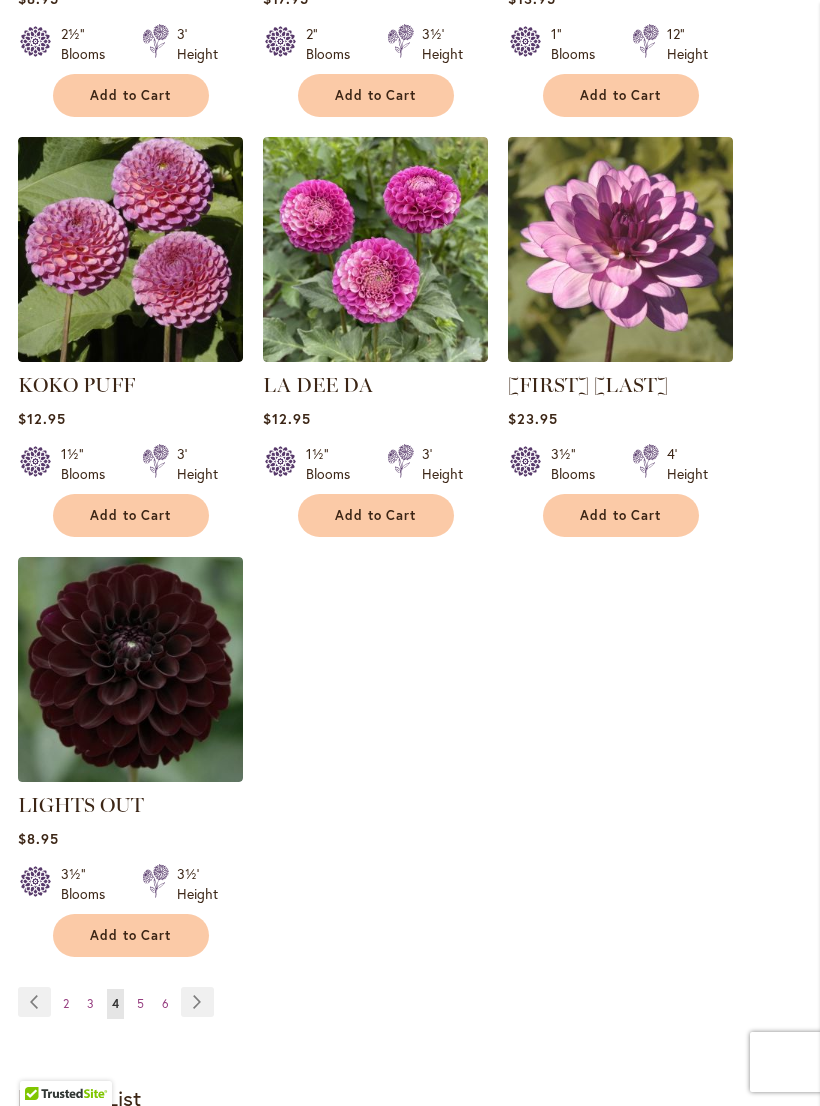 click on "Page
Next" at bounding box center [197, 1002] 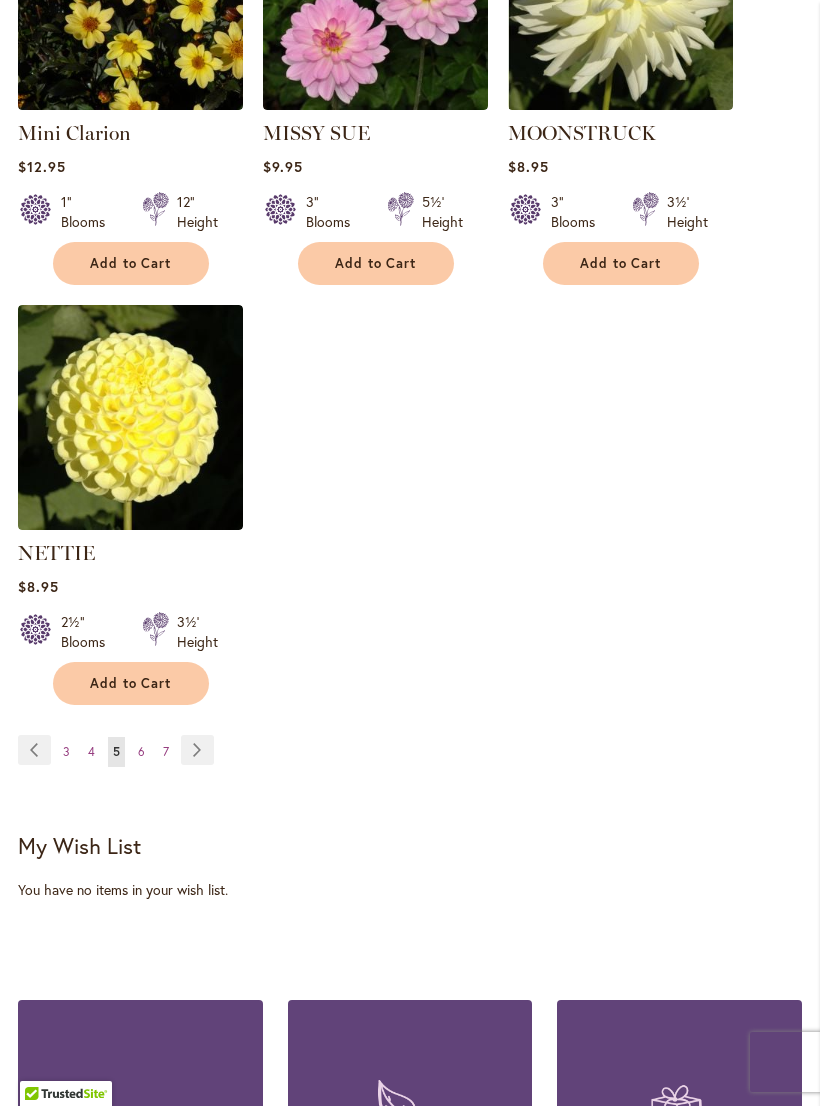scroll, scrollTop: 2468, scrollLeft: 0, axis: vertical 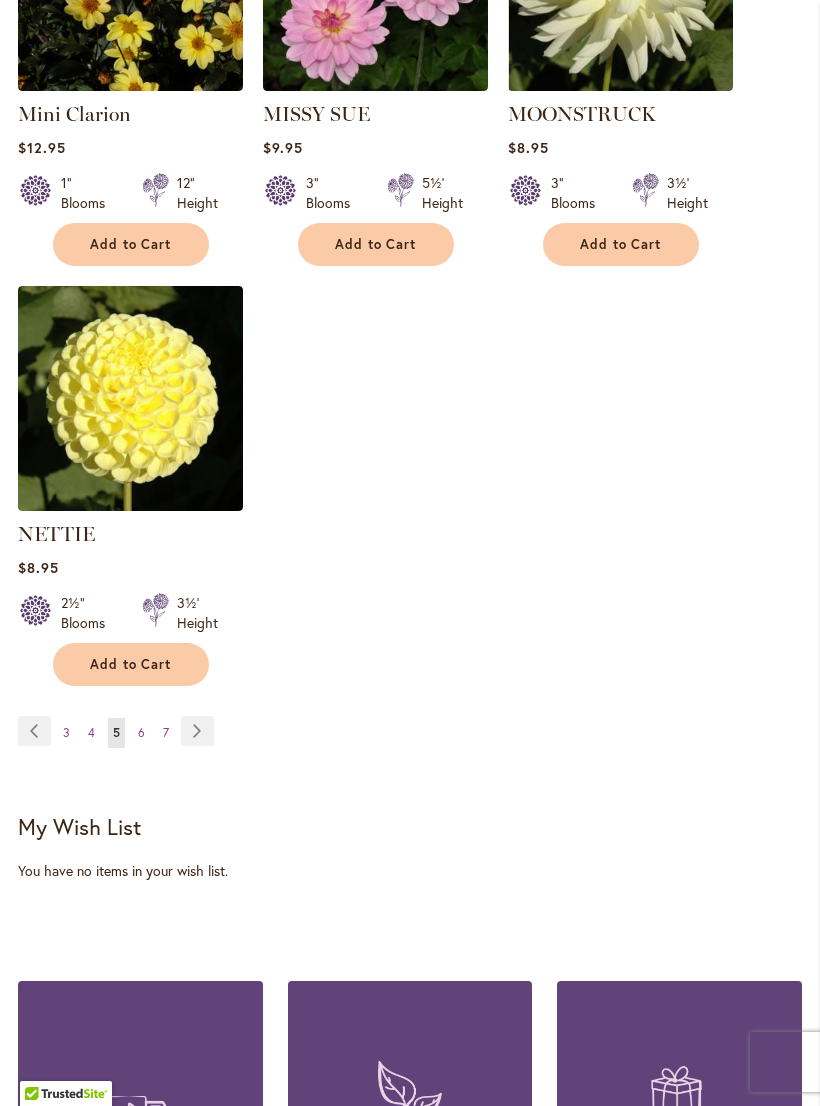 click on "Page
Next" at bounding box center (197, 731) 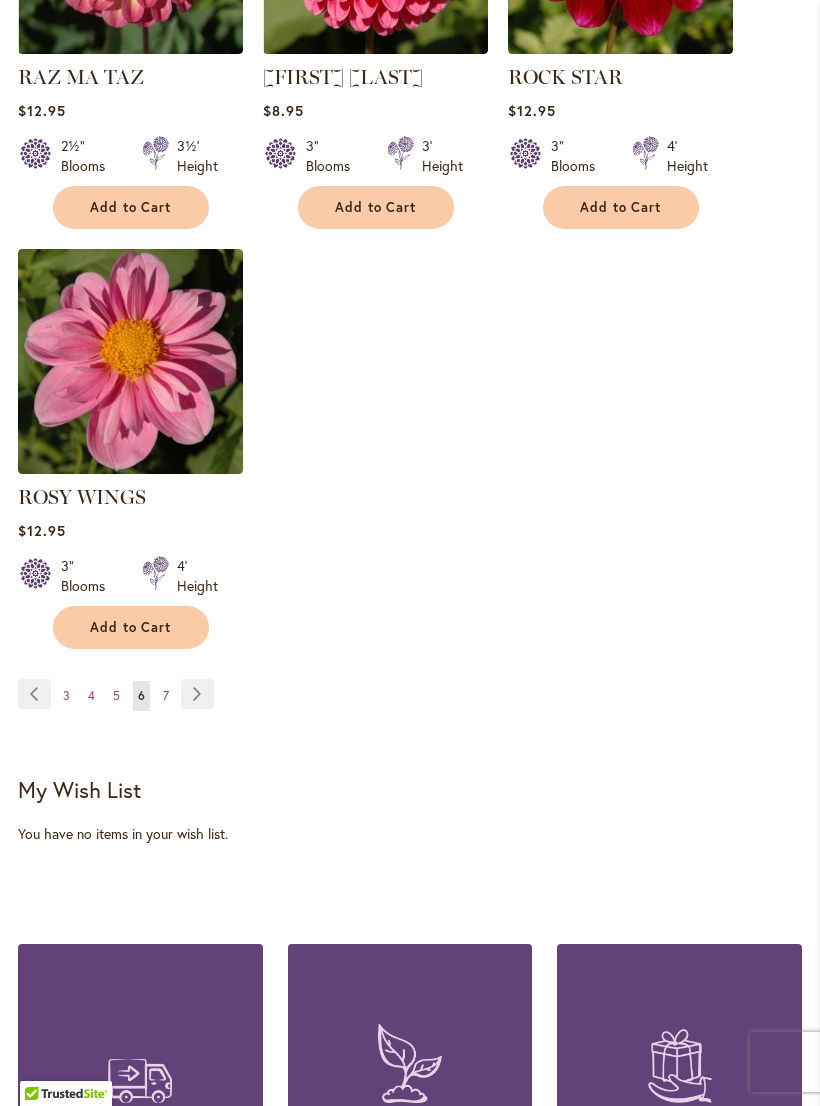 scroll, scrollTop: 2503, scrollLeft: 0, axis: vertical 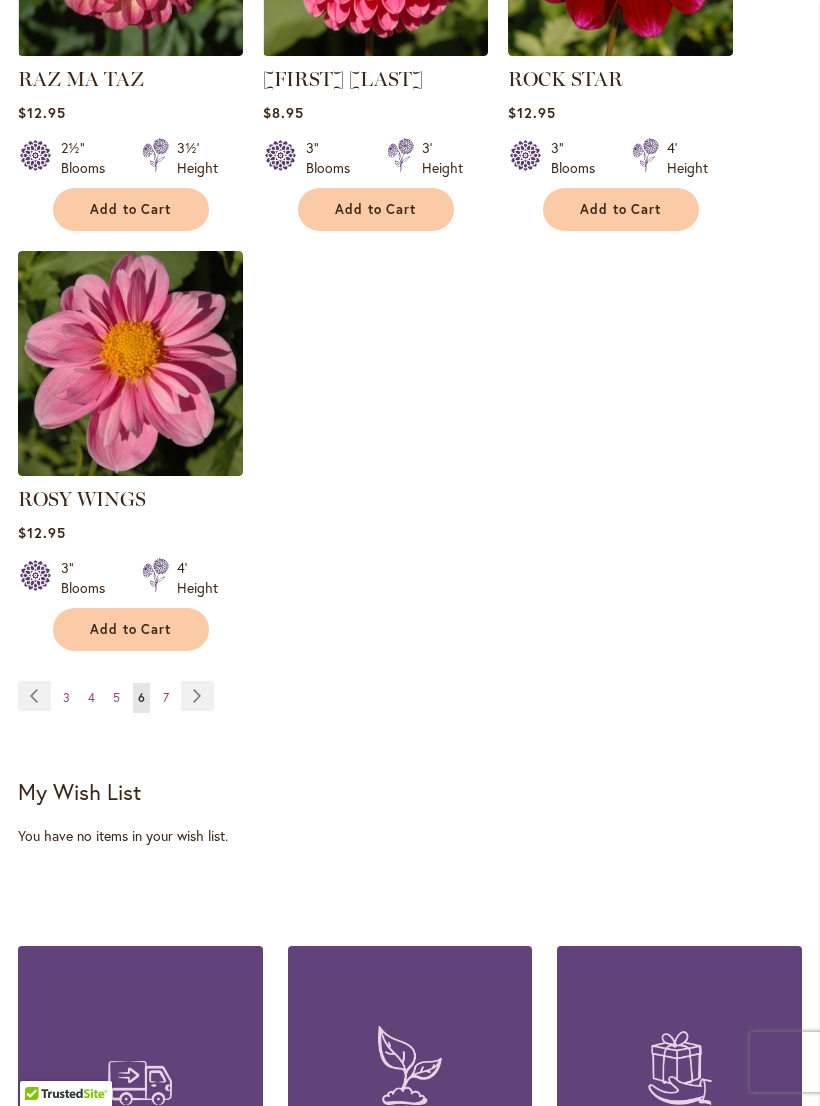click on "Page
Page
Previous
Page
3
Page
4
Page
5
6" at bounding box center (410, 709) 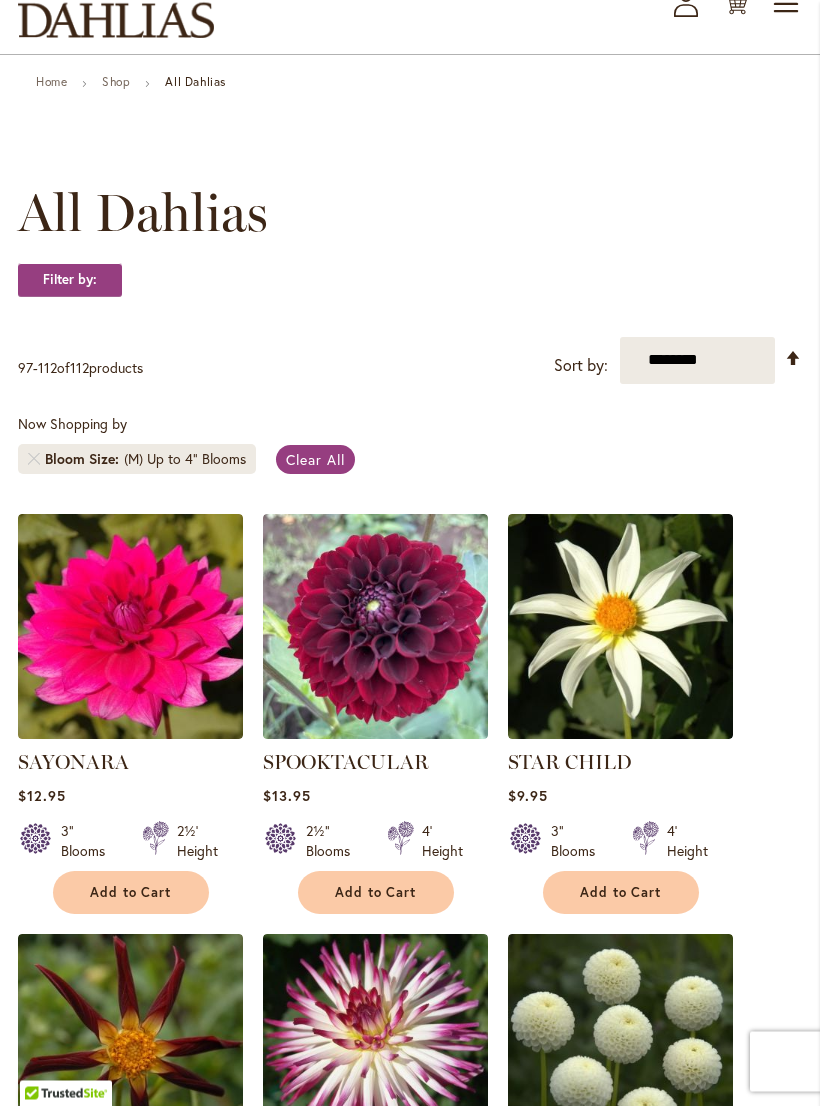 scroll, scrollTop: 0, scrollLeft: 0, axis: both 